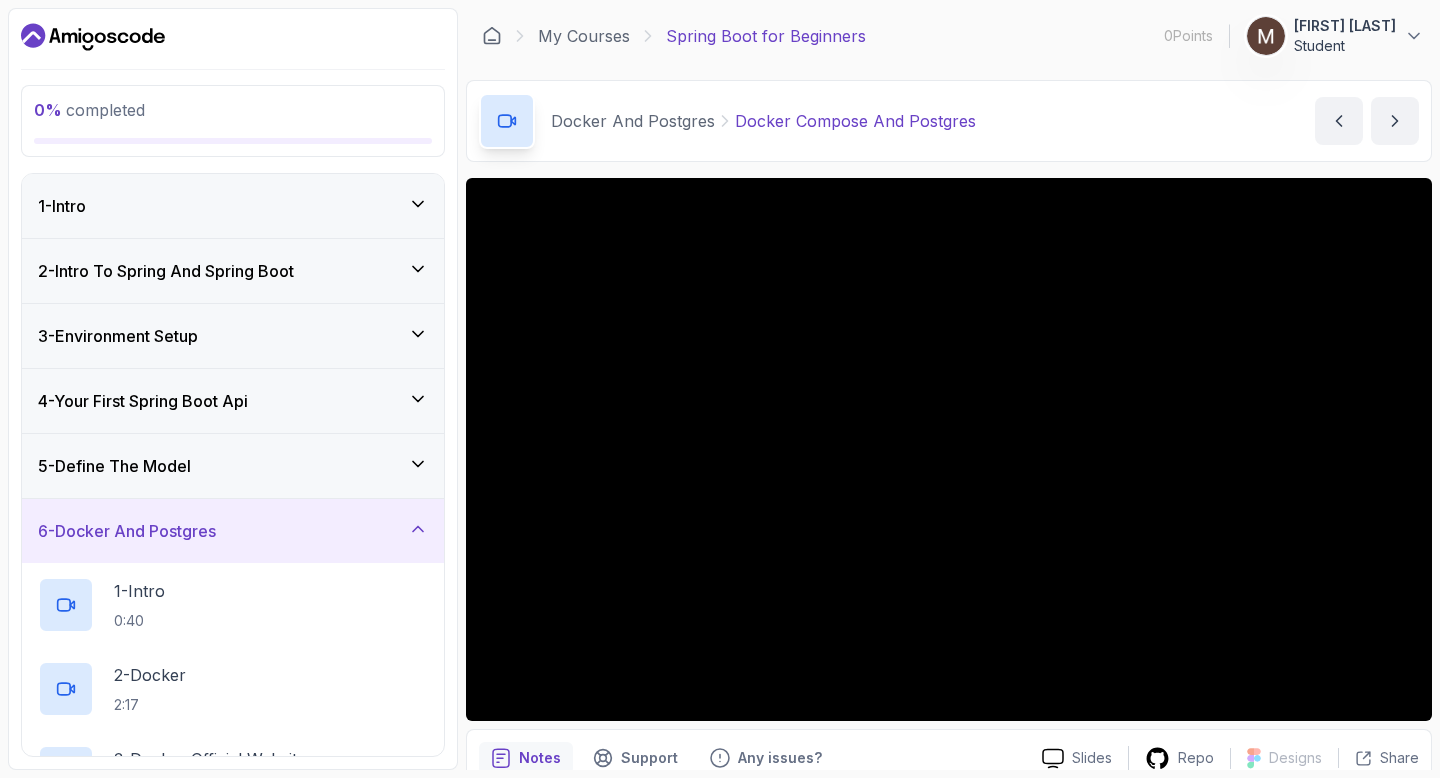 scroll, scrollTop: 0, scrollLeft: 0, axis: both 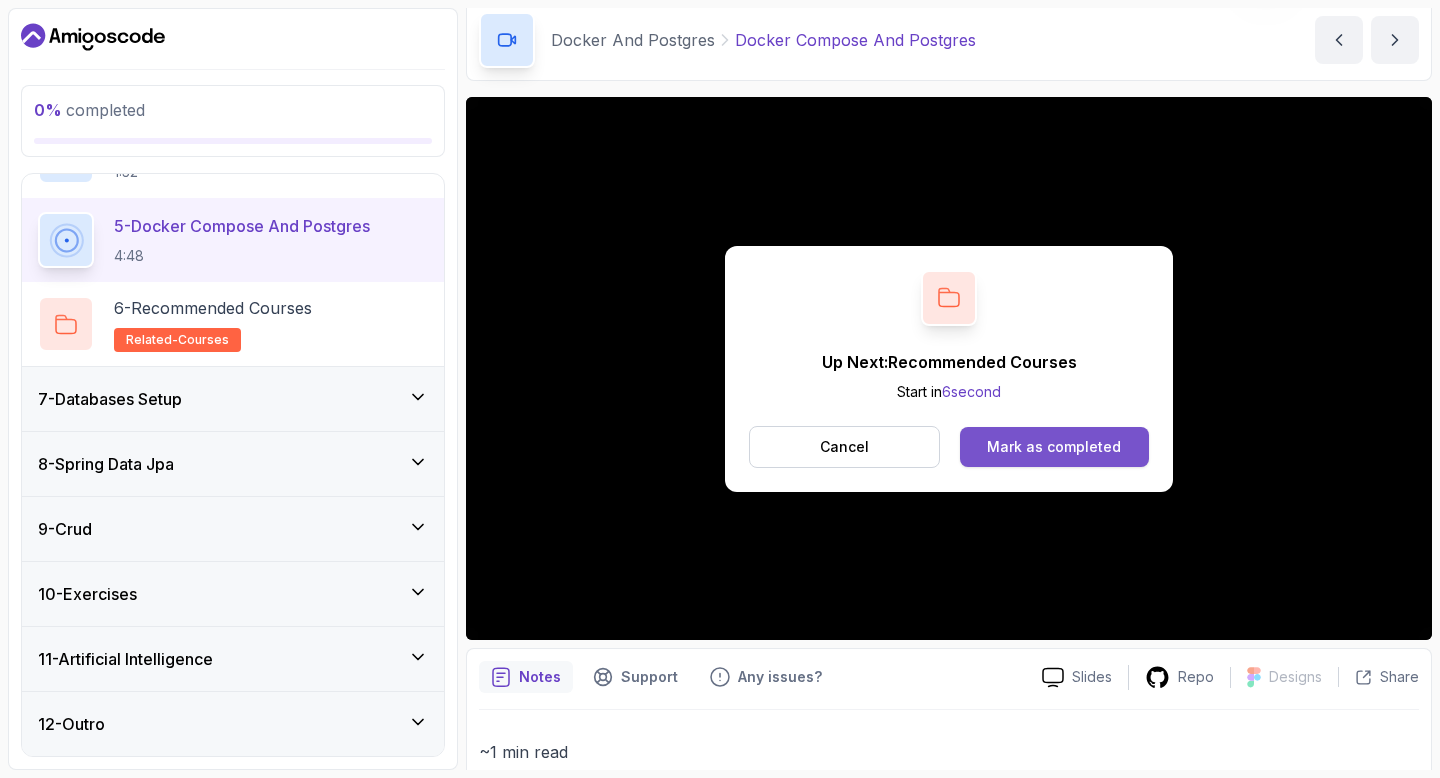 click on "Mark as completed" at bounding box center (1054, 447) 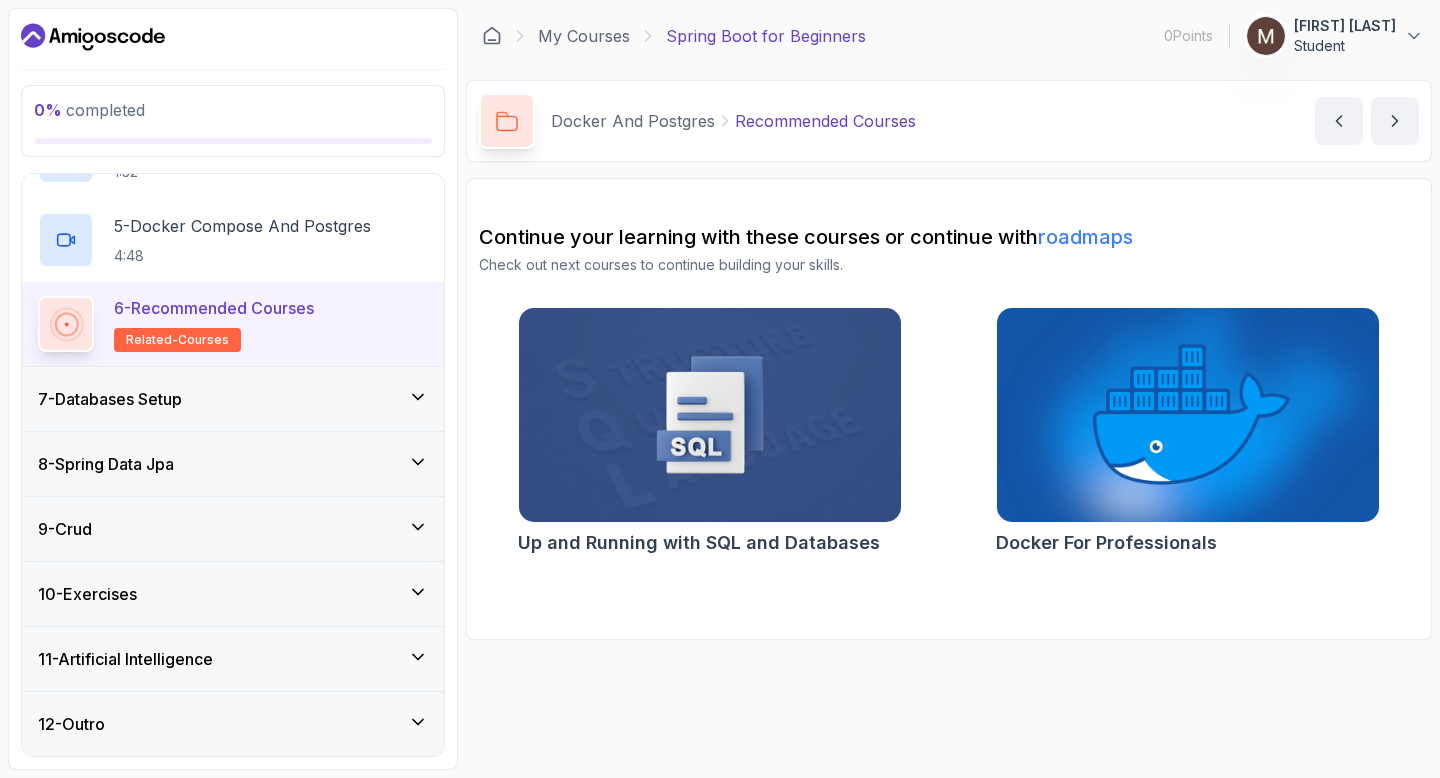 scroll, scrollTop: 0, scrollLeft: 0, axis: both 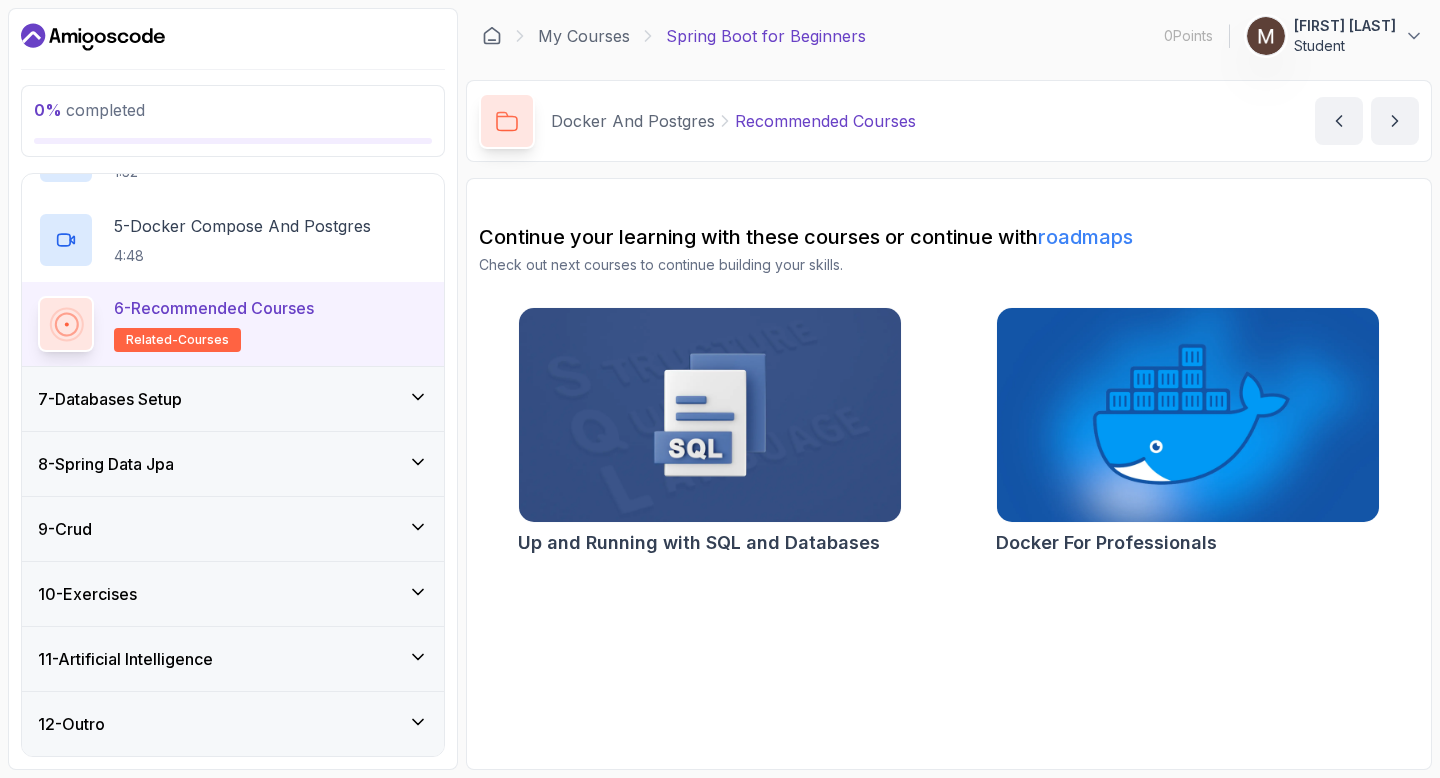 click at bounding box center (709, 415) 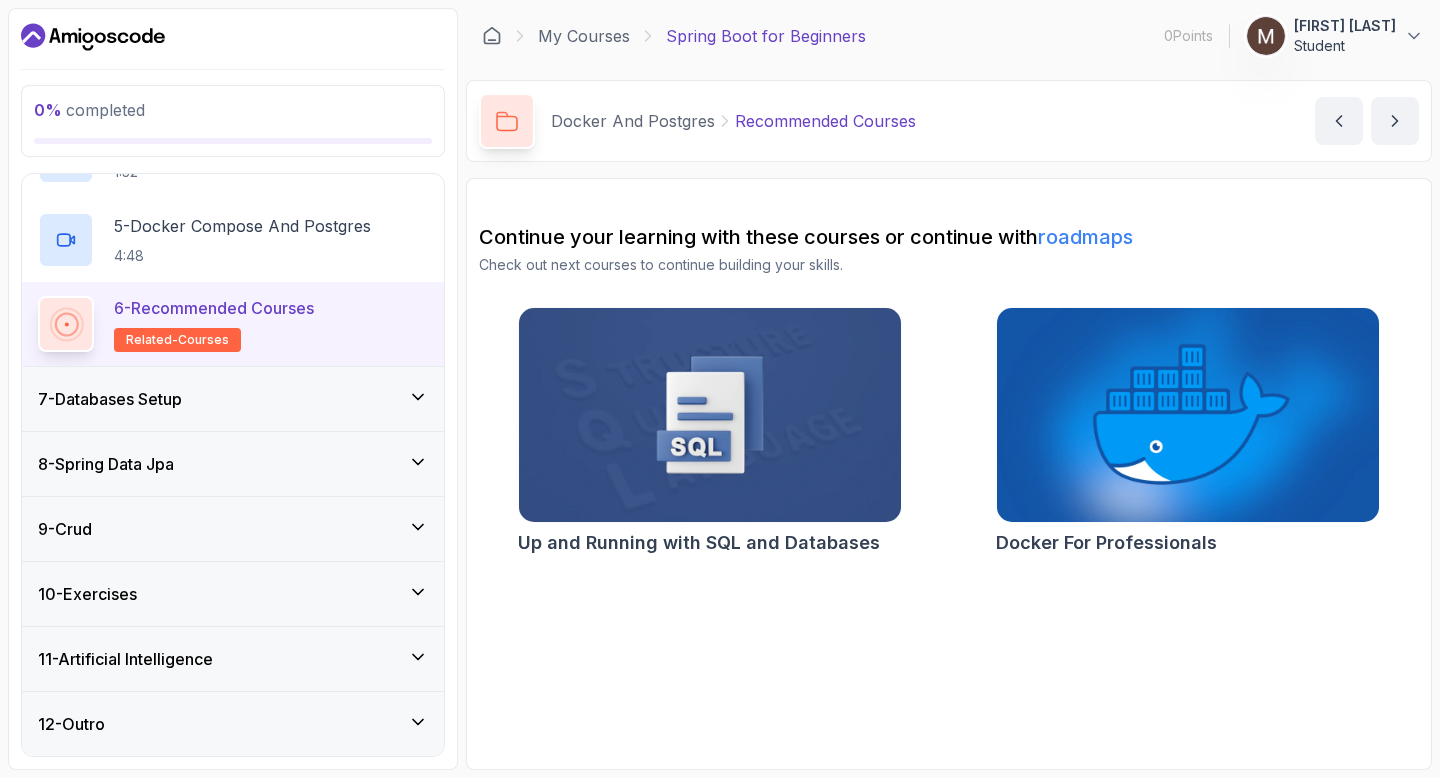 click on "7  -  Databases Setup" at bounding box center [233, 399] 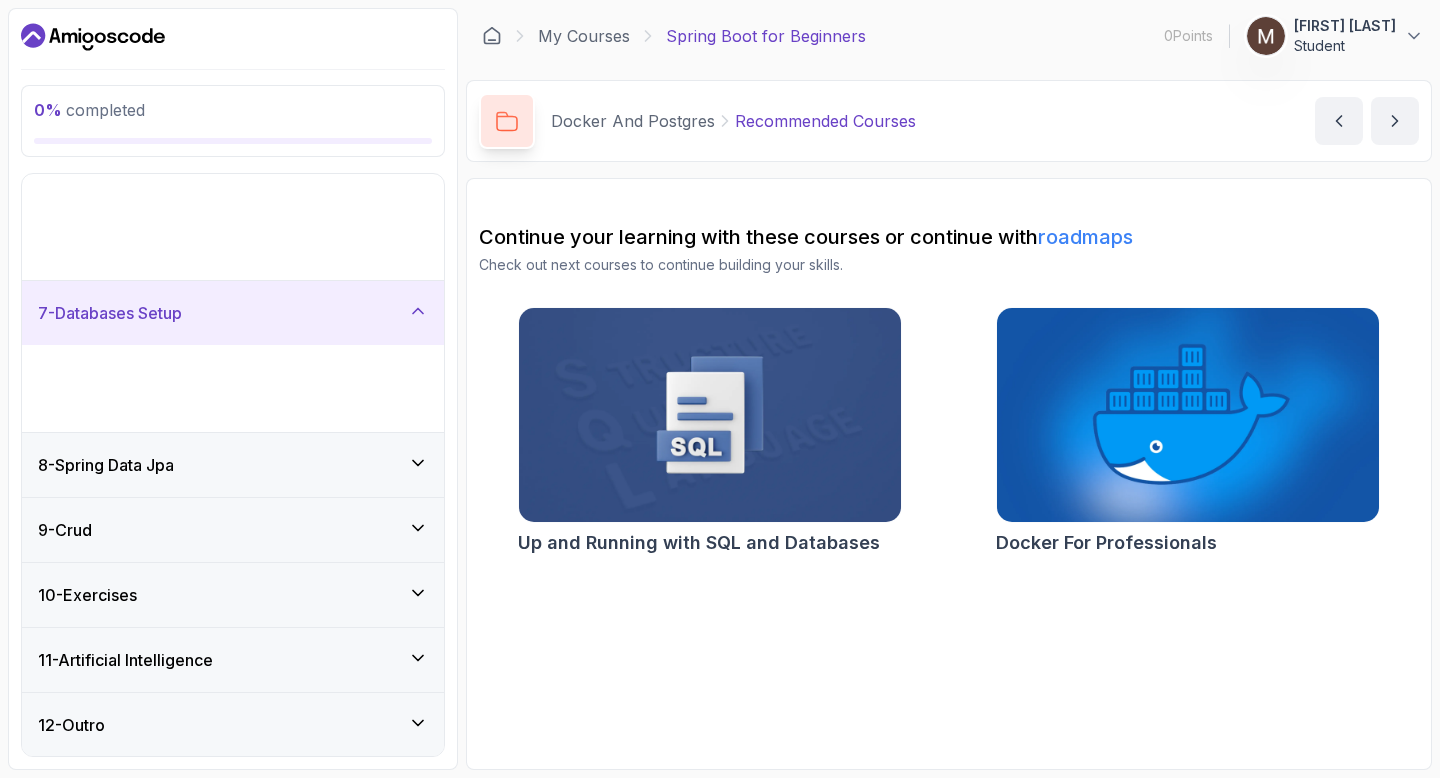 scroll, scrollTop: 197, scrollLeft: 0, axis: vertical 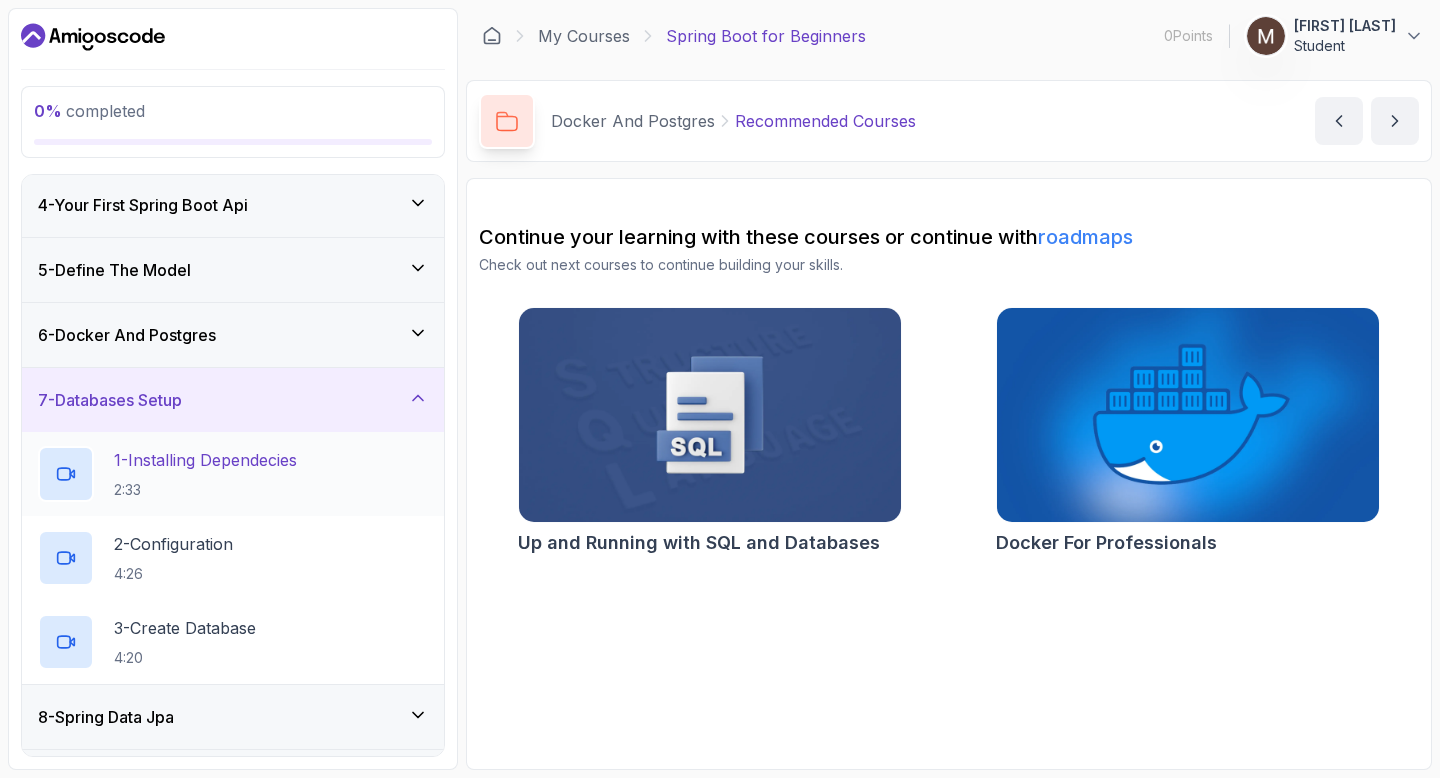 click on "1  -  Installing Dependecies 2:33" at bounding box center [233, 474] 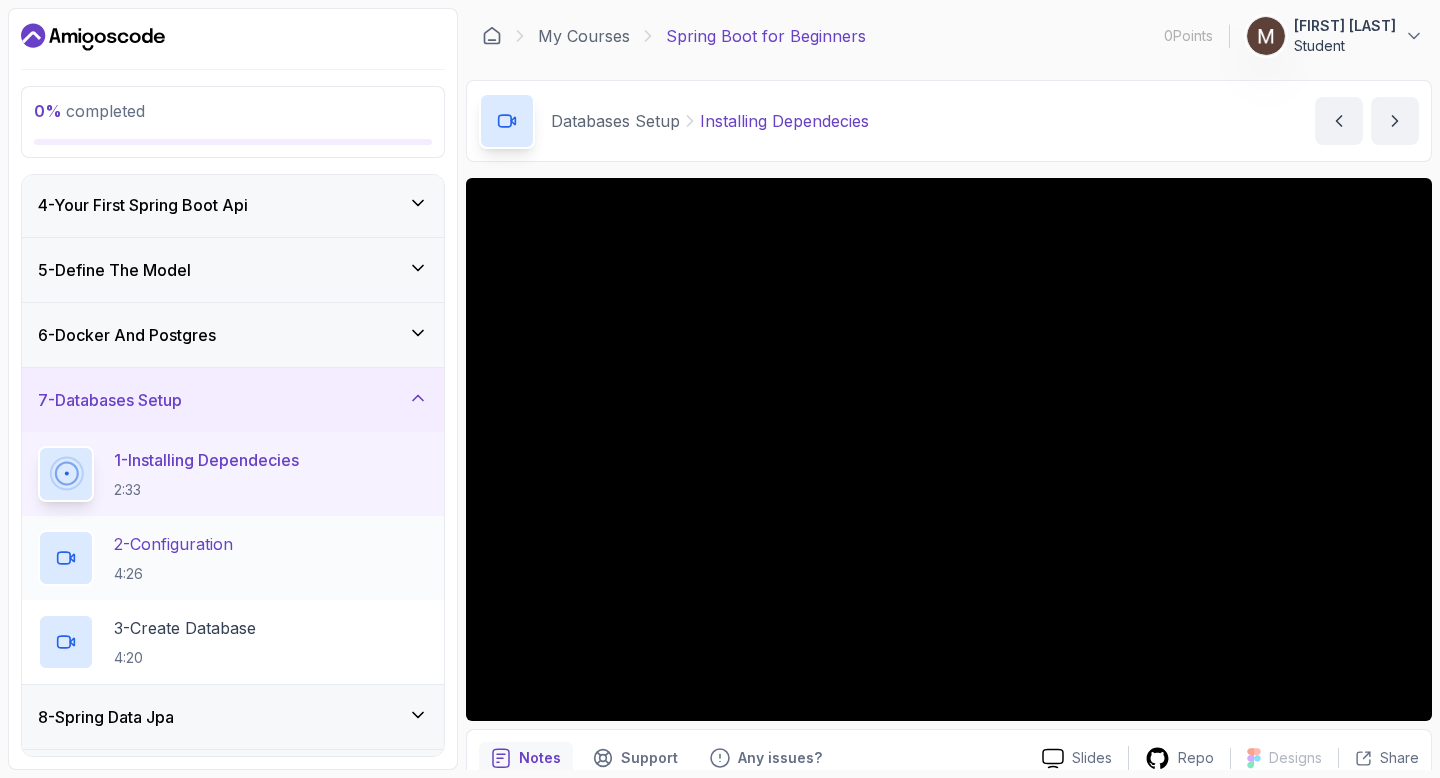 click on "2  -  Configuration" at bounding box center (173, 544) 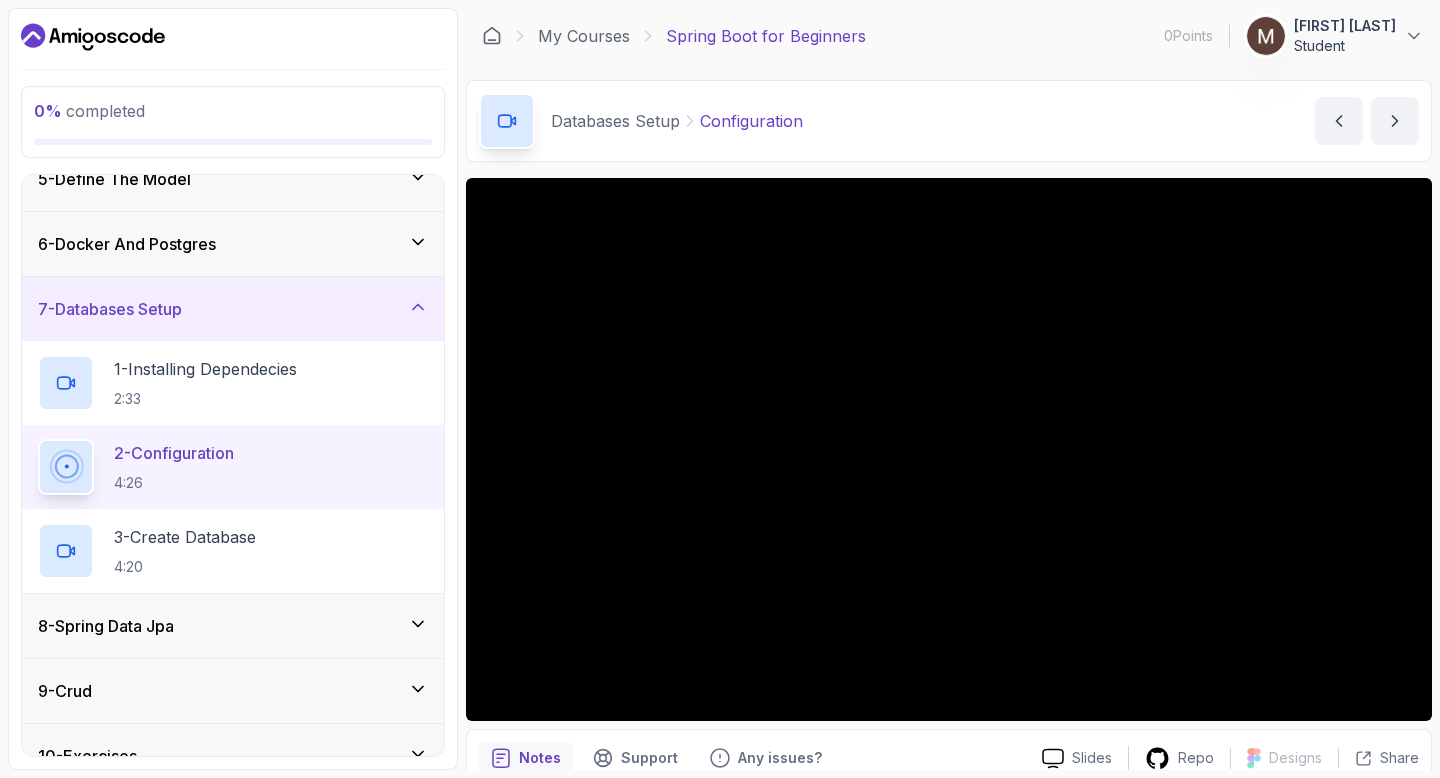scroll, scrollTop: 377, scrollLeft: 0, axis: vertical 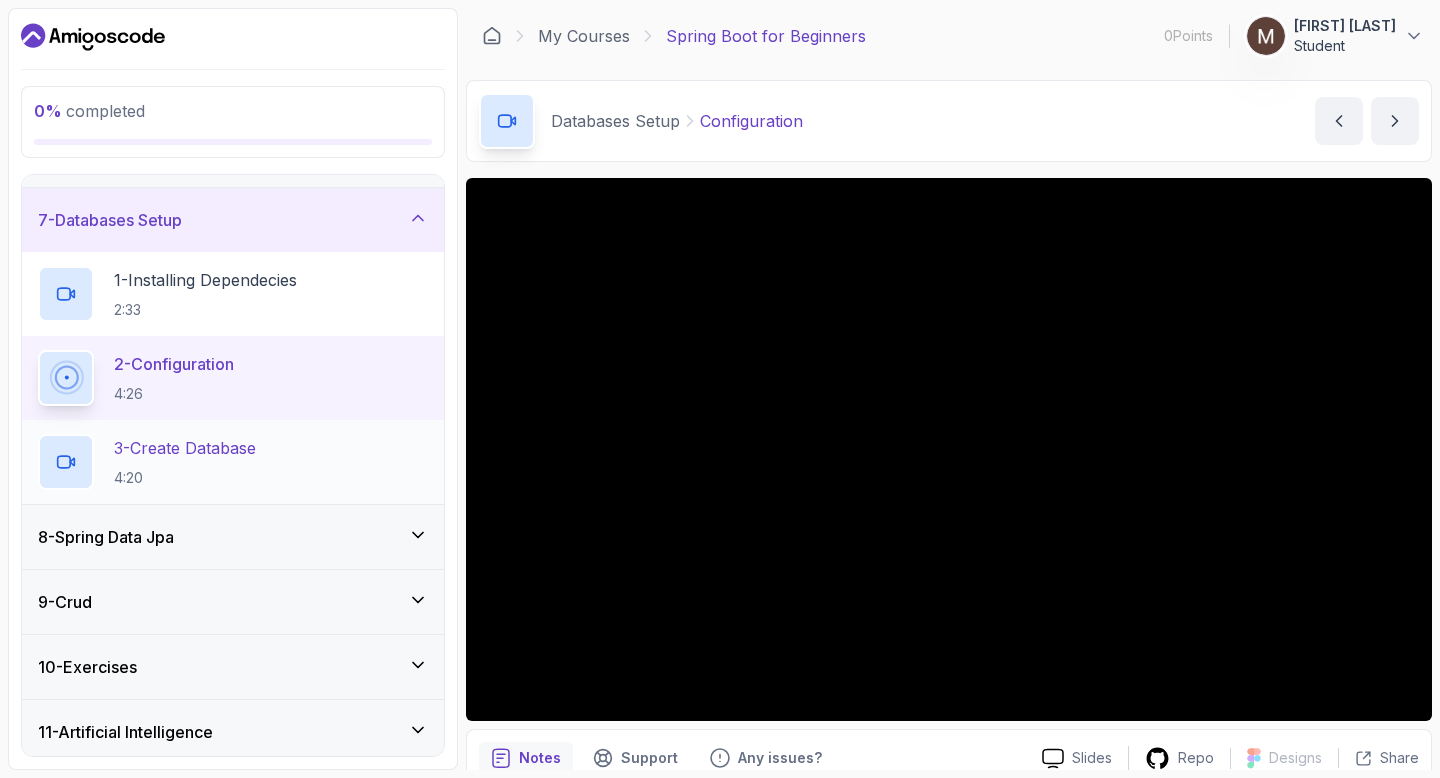 click on "3  -  Create Database 4:20" at bounding box center (233, 462) 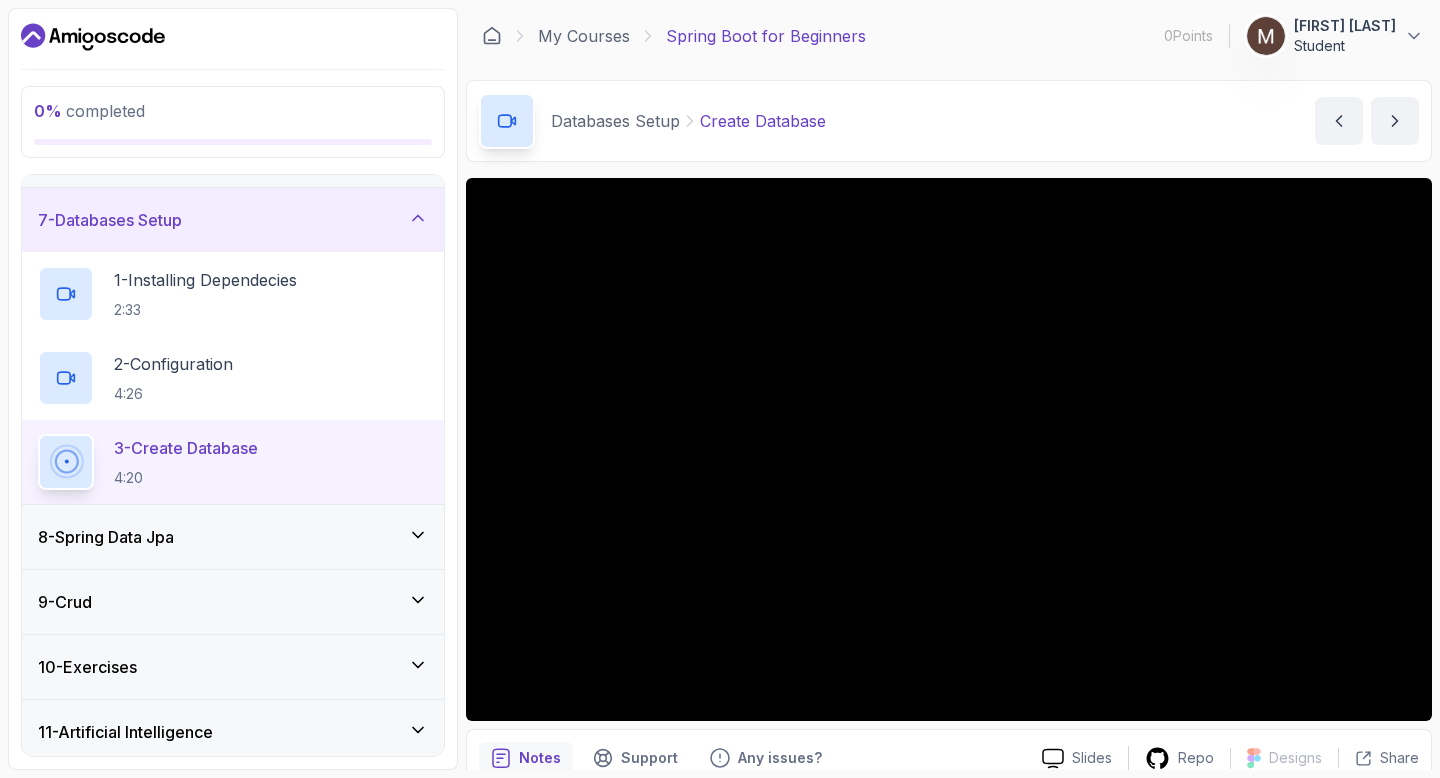 click on "8  -  Spring Data Jpa" at bounding box center (233, 537) 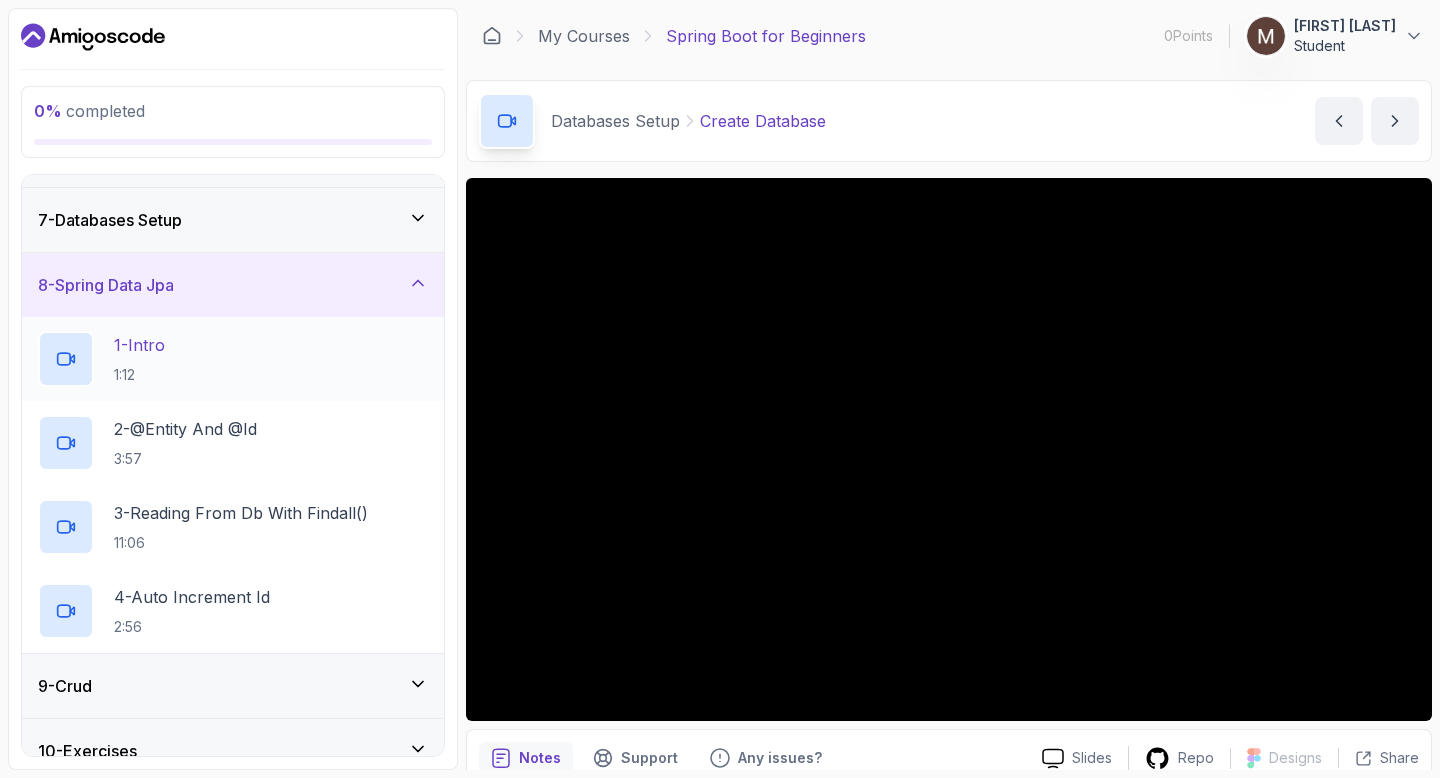 click on "1  -  Intro 1:12" at bounding box center [233, 359] 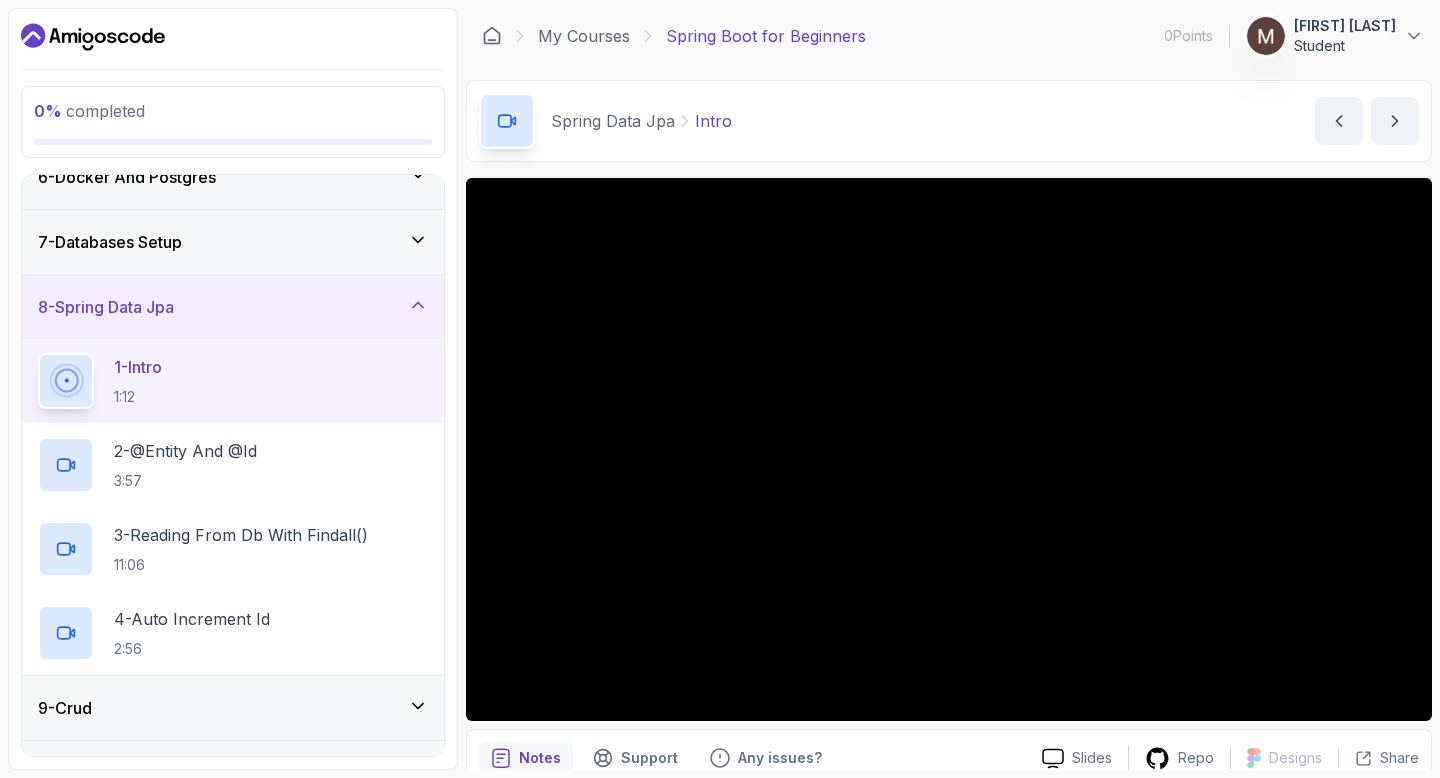 scroll, scrollTop: 342, scrollLeft: 0, axis: vertical 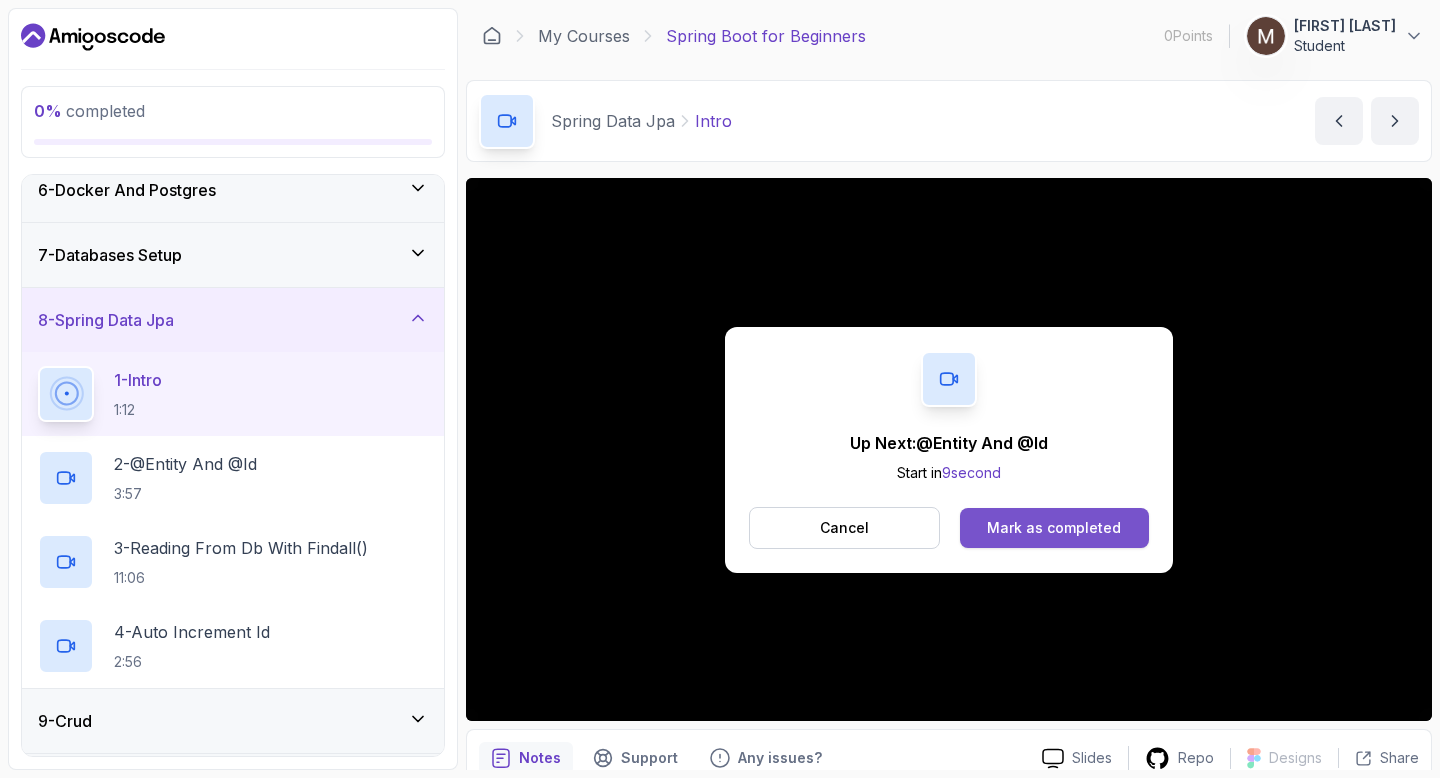 click on "Mark as completed" at bounding box center (1054, 528) 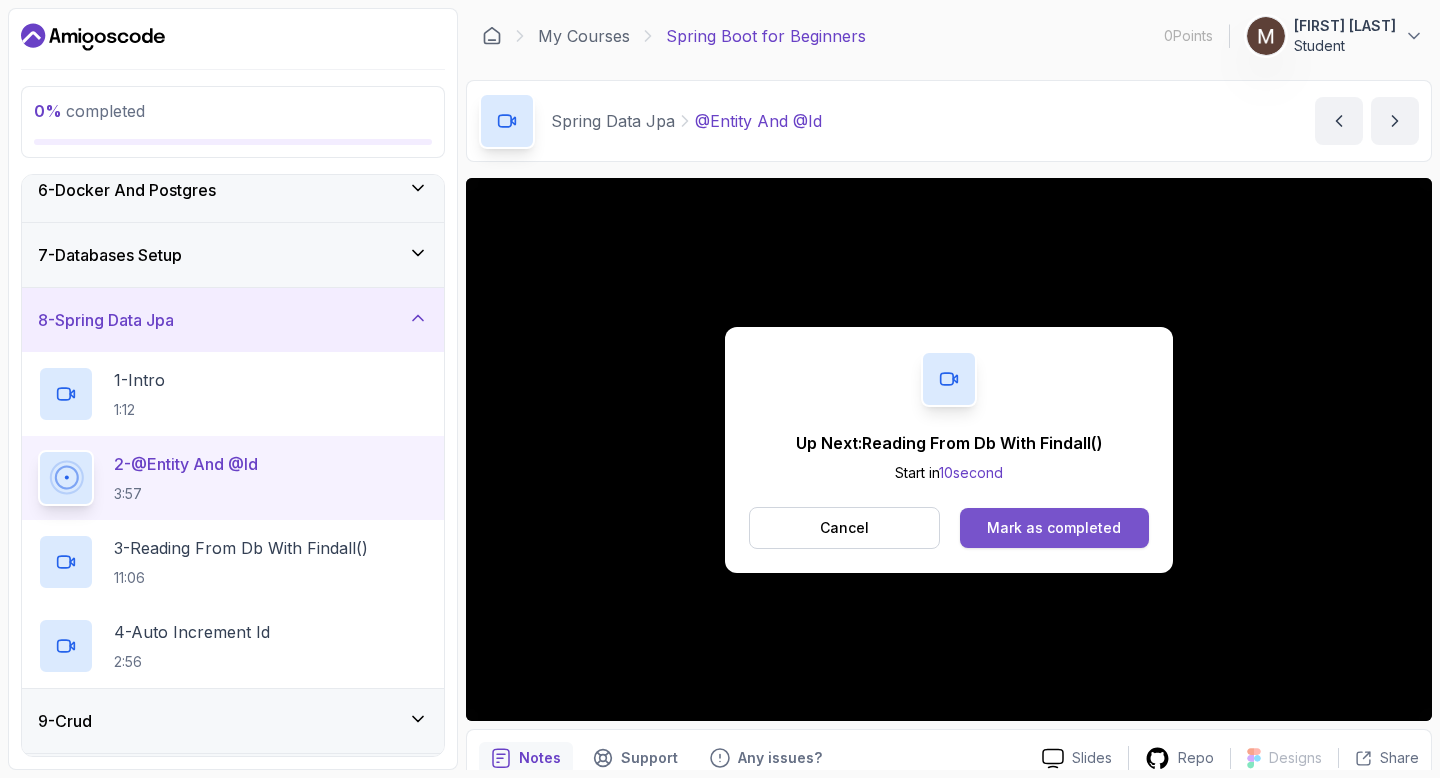click on "Mark as completed" at bounding box center (1054, 528) 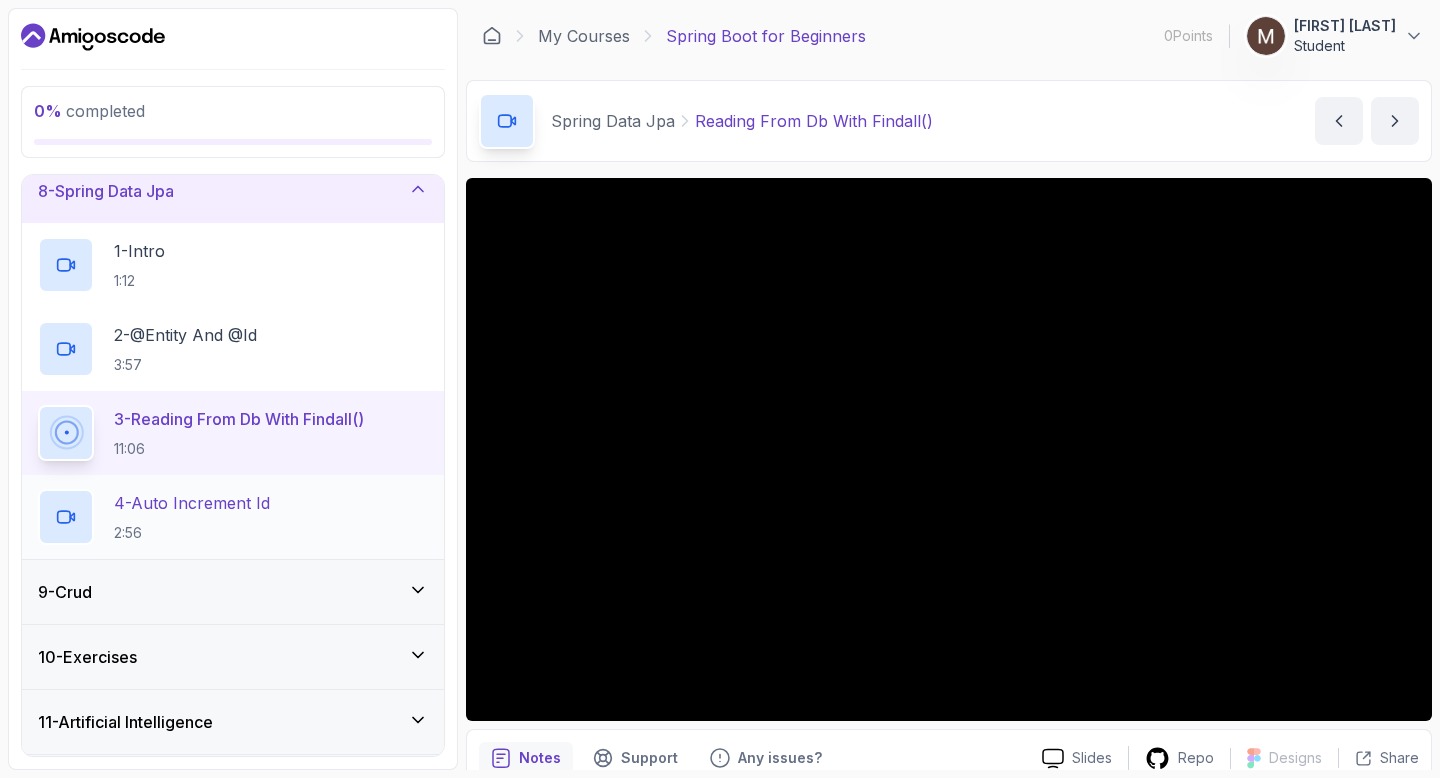 scroll, scrollTop: 476, scrollLeft: 0, axis: vertical 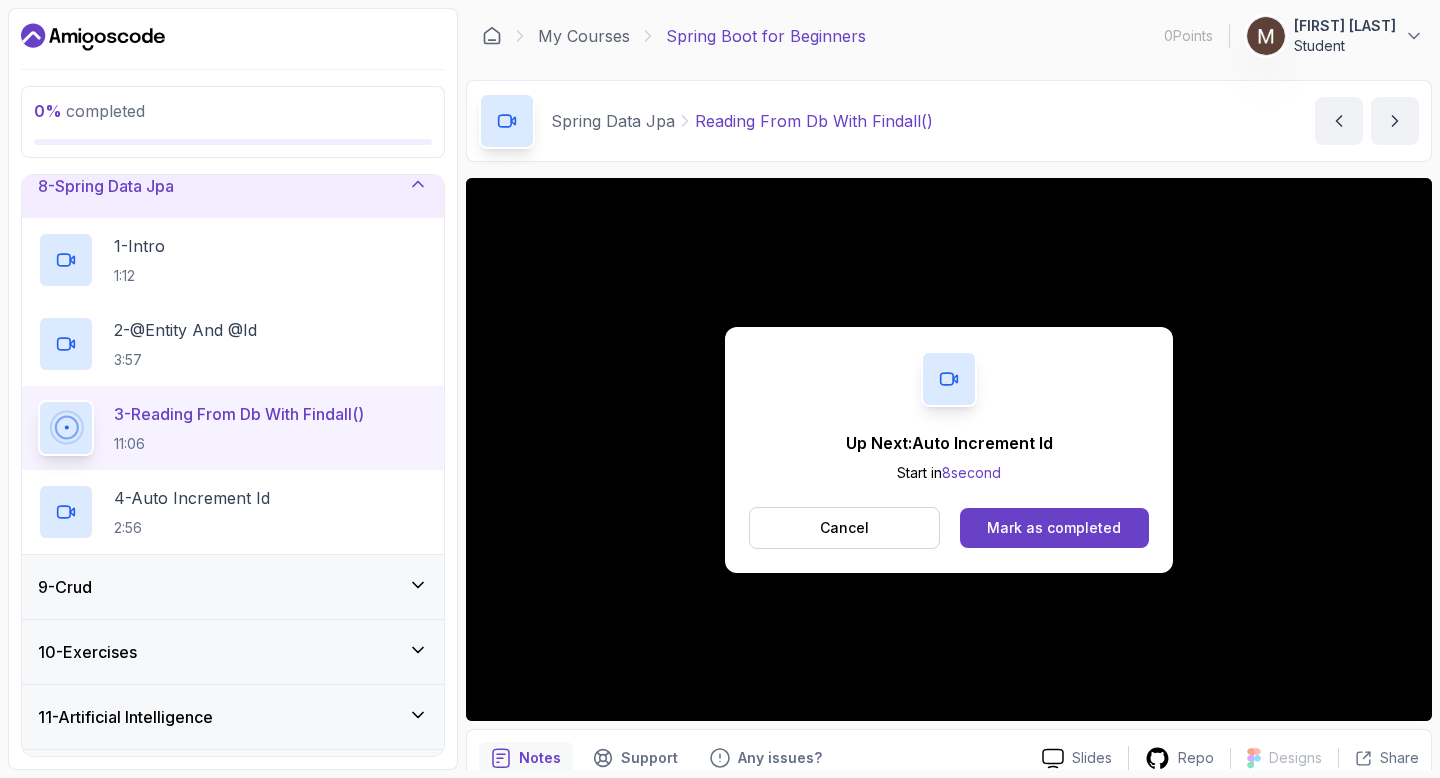 click on "9  -  Crud" at bounding box center [233, 587] 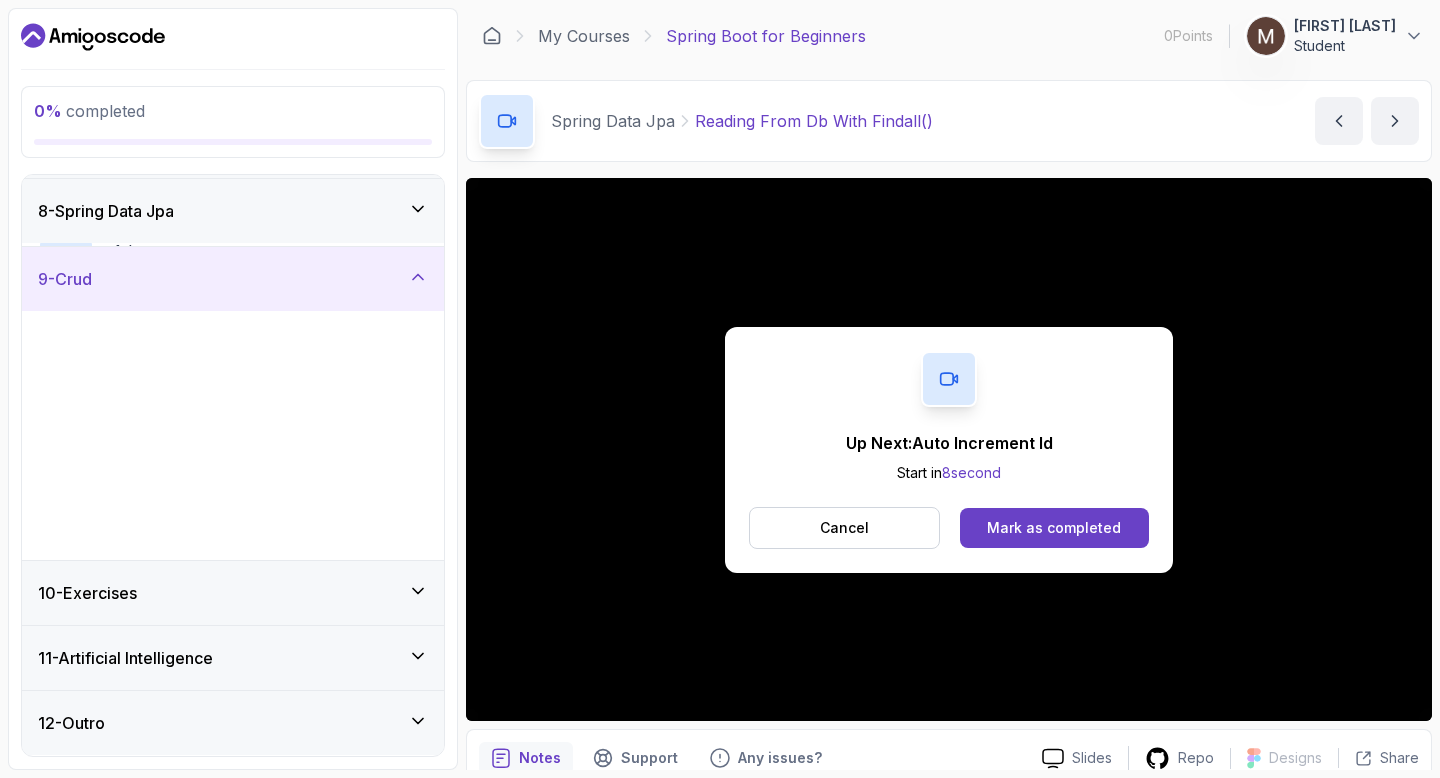 scroll, scrollTop: 449, scrollLeft: 0, axis: vertical 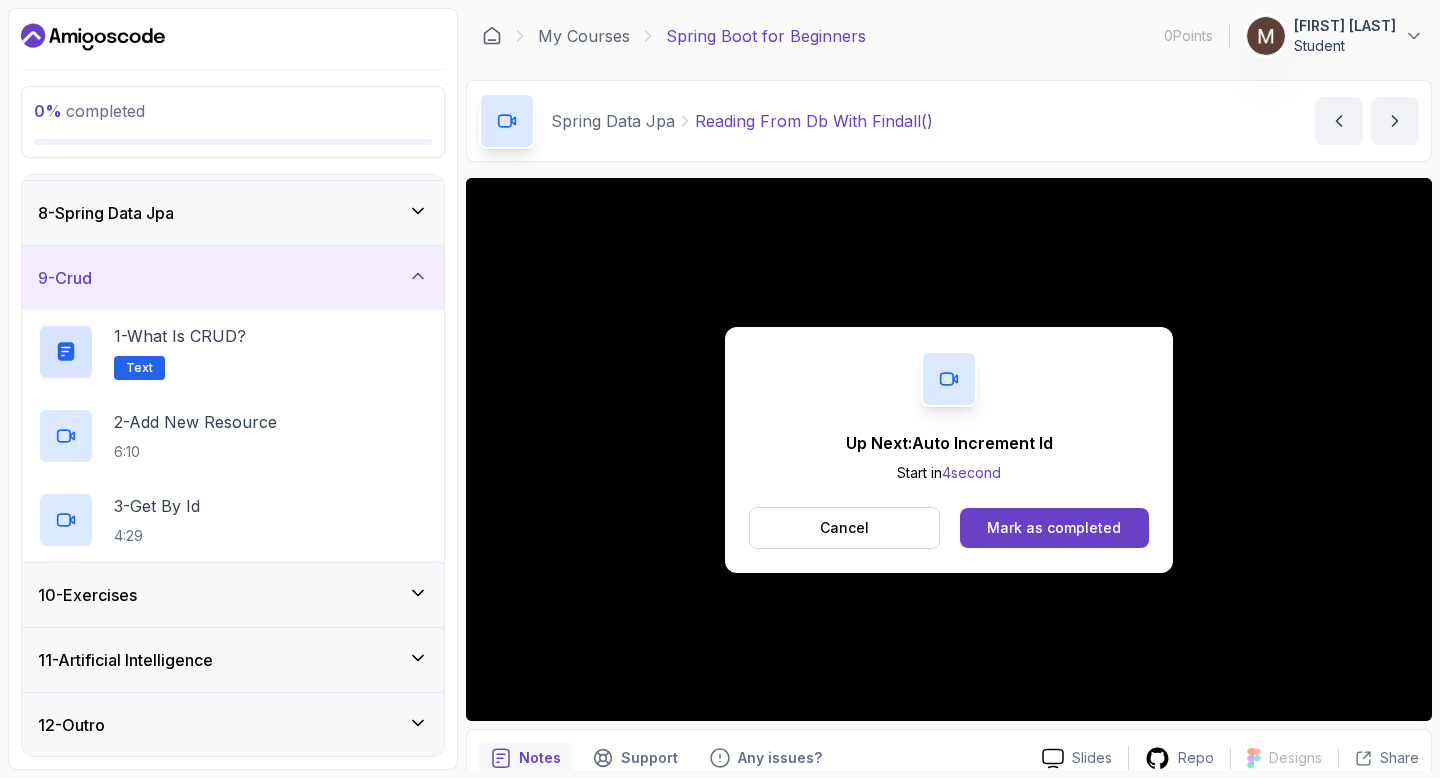 click on "8  -  Spring Data Jpa" at bounding box center (233, 213) 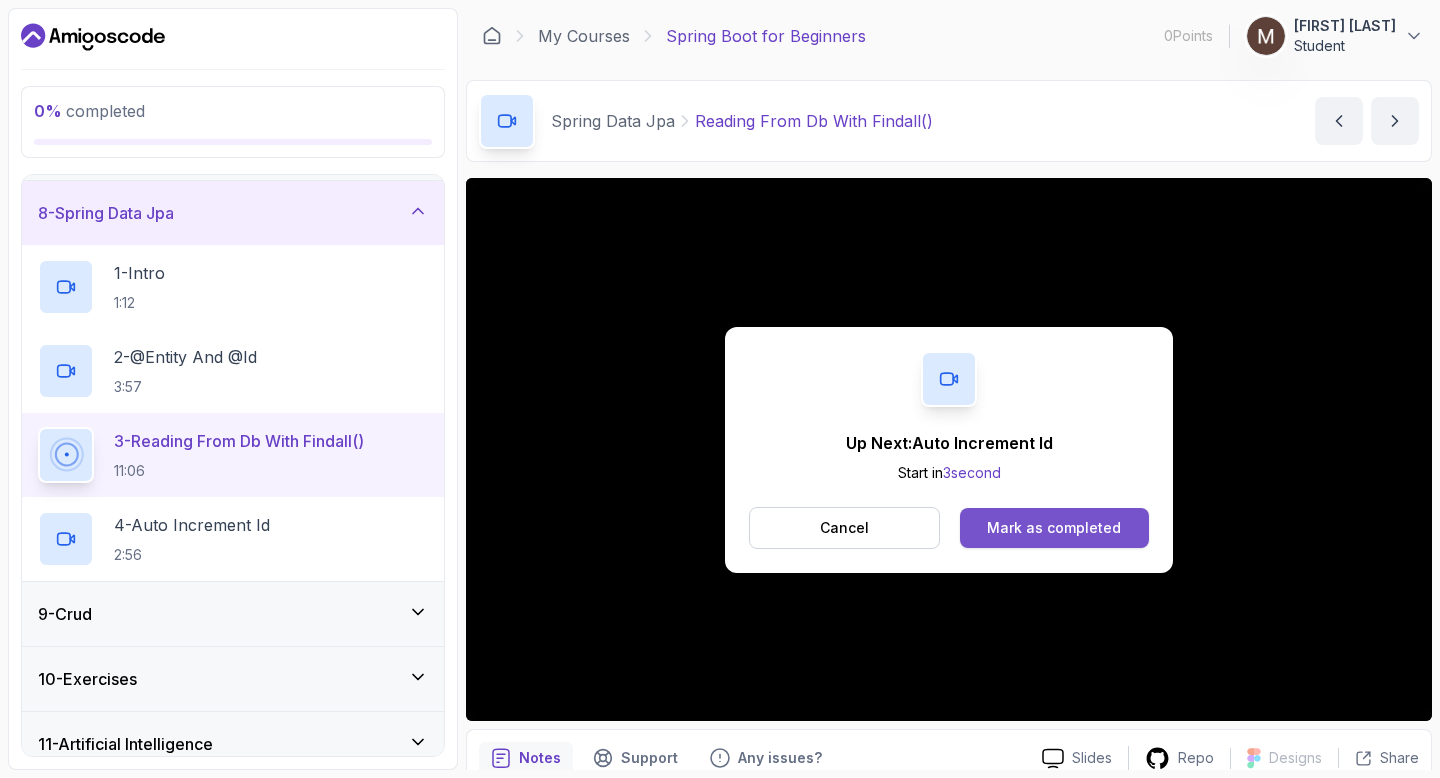 click on "Mark as completed" at bounding box center [1054, 528] 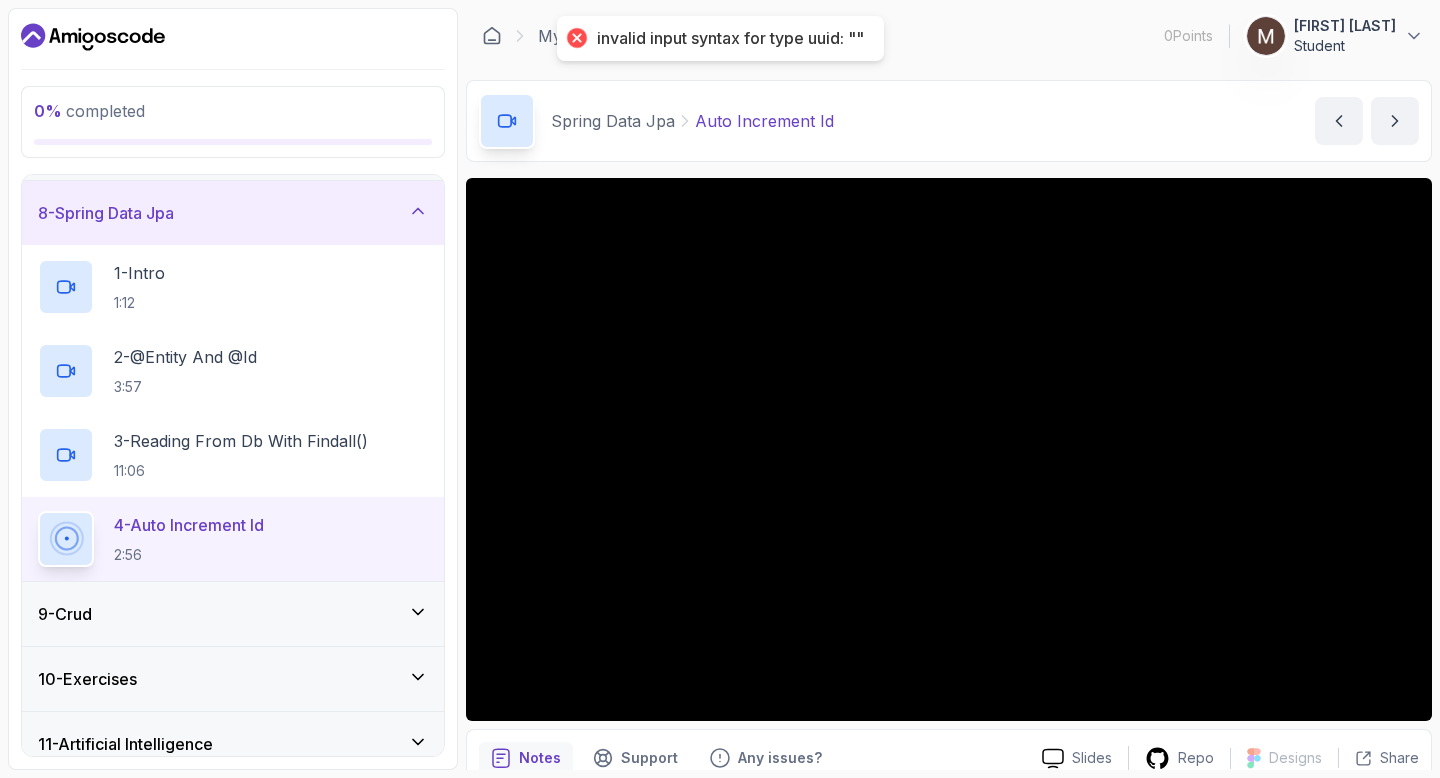 scroll, scrollTop: 533, scrollLeft: 0, axis: vertical 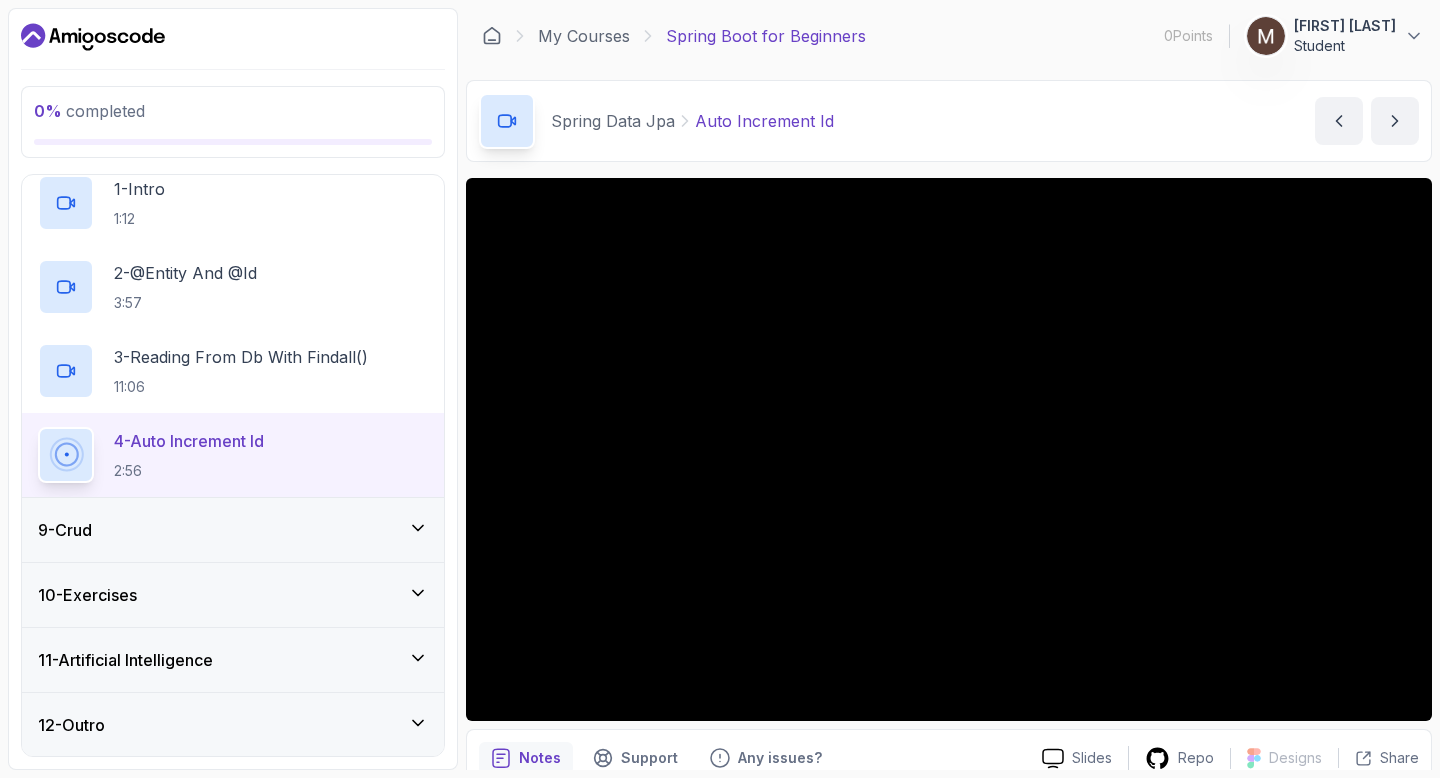 click on "9  -  Crud" at bounding box center [233, 530] 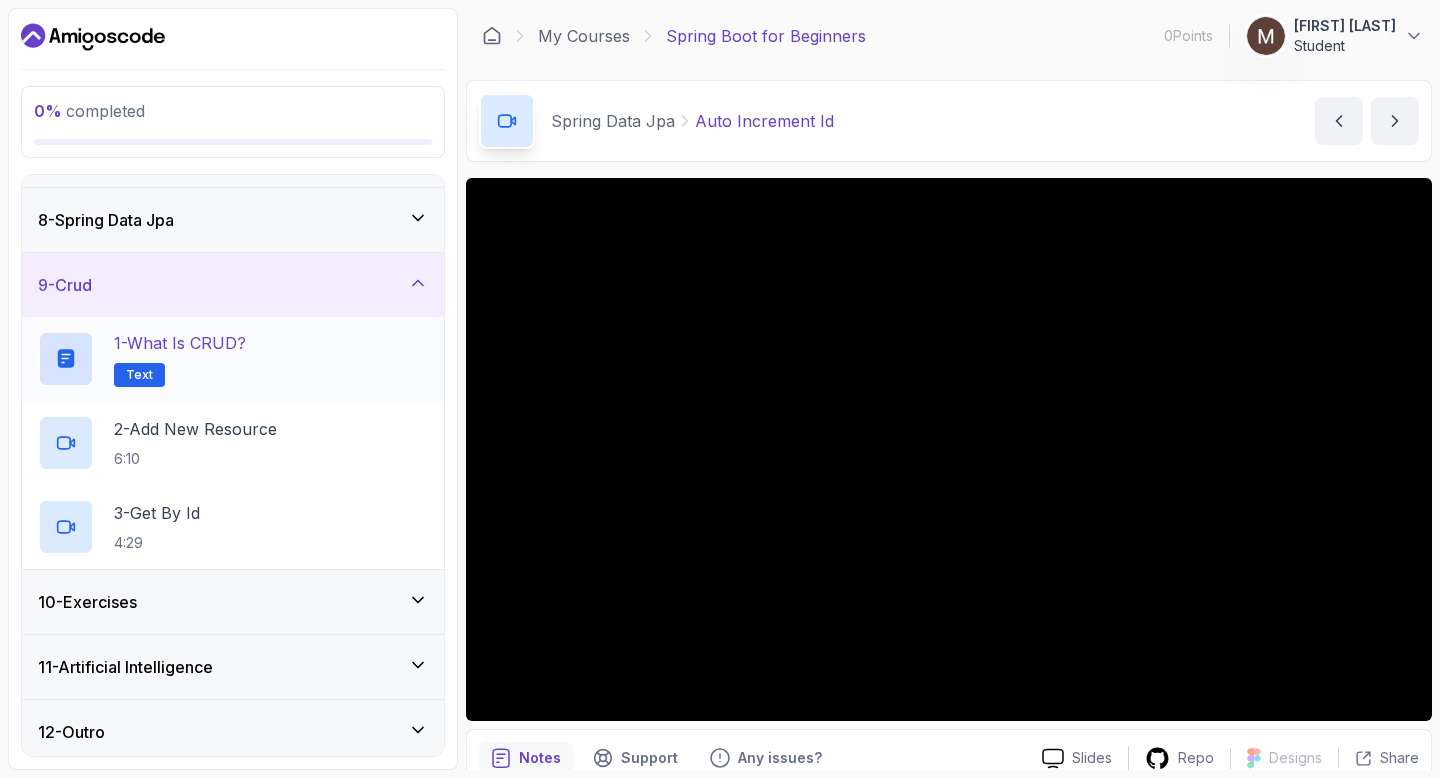 scroll, scrollTop: 443, scrollLeft: 0, axis: vertical 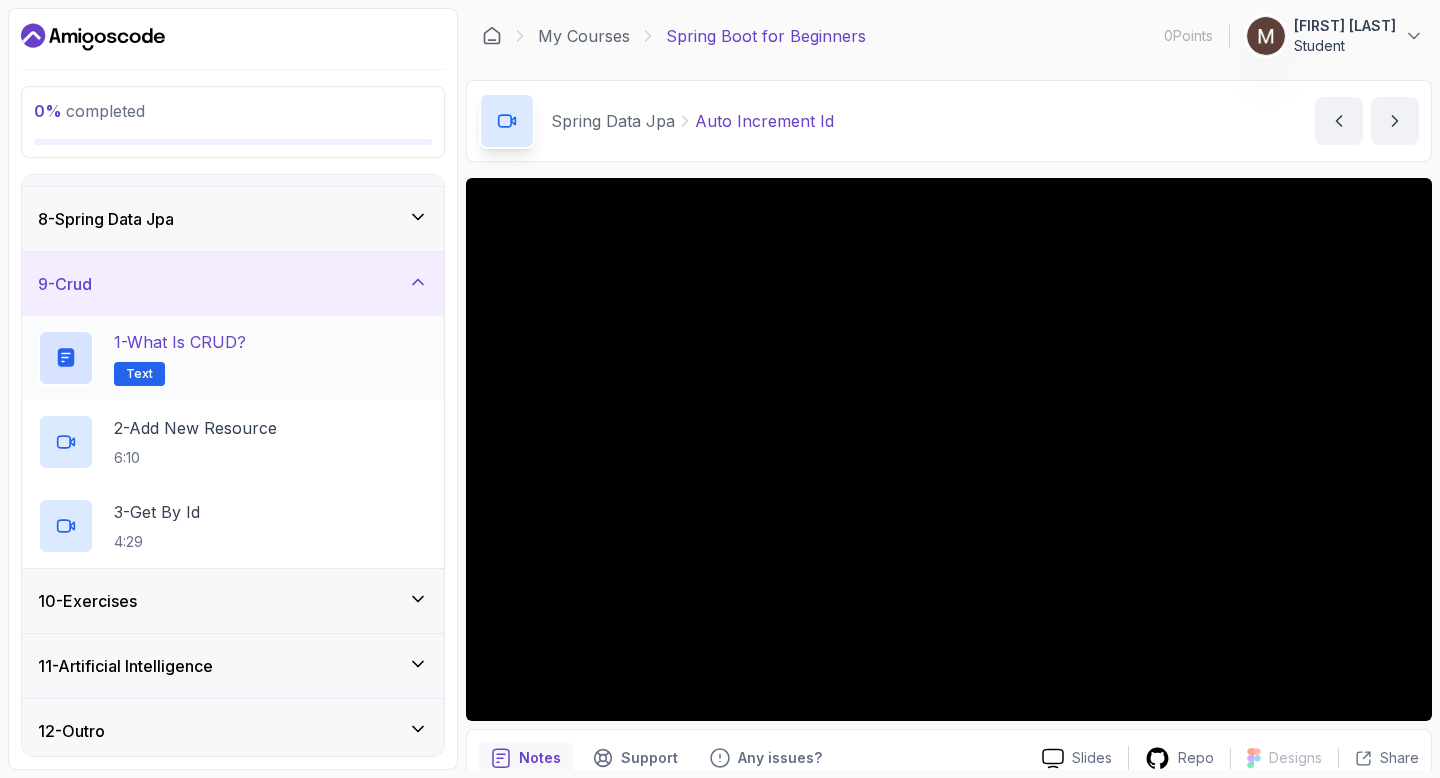 click on "10  -  Exercises" at bounding box center (233, 601) 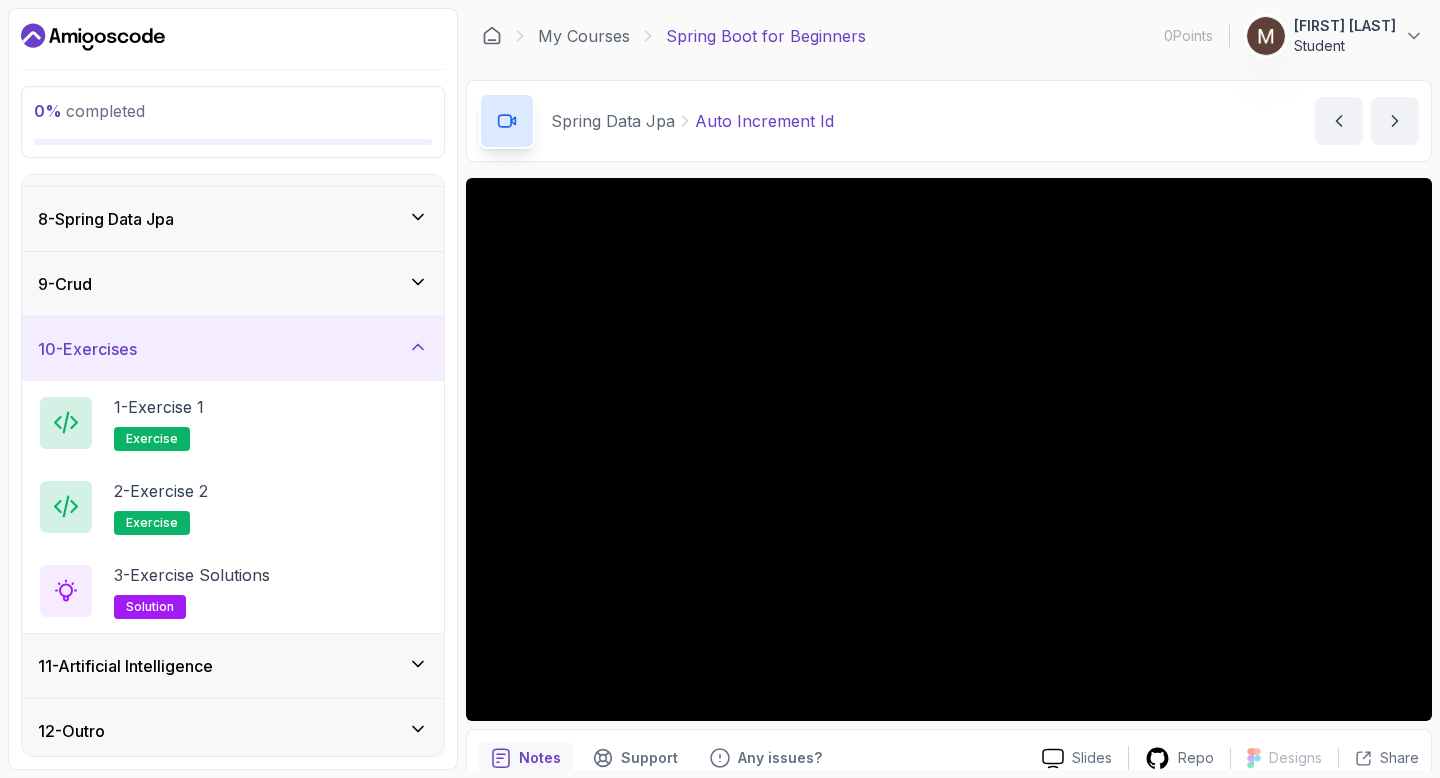 click on "10  -  Exercises" at bounding box center [233, 349] 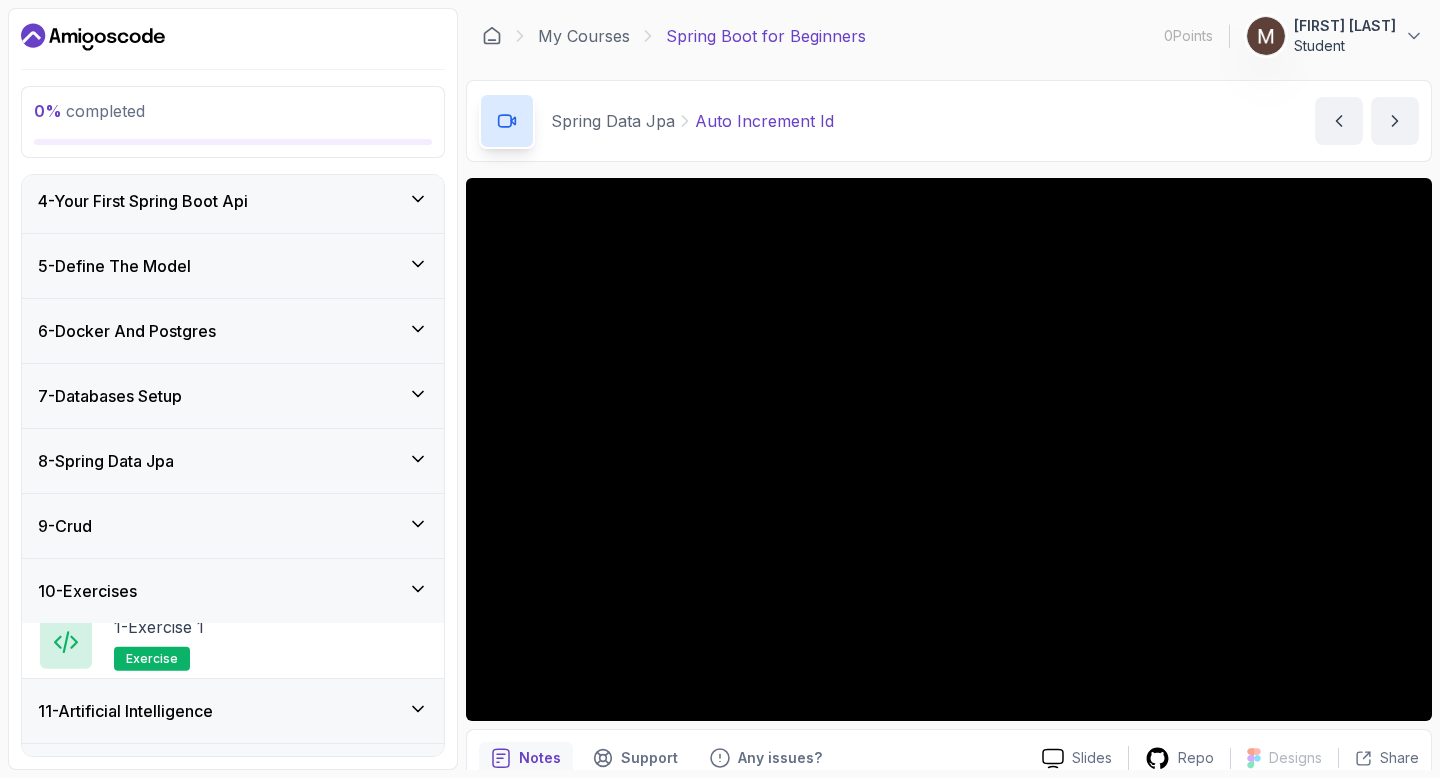 scroll, scrollTop: 197, scrollLeft: 0, axis: vertical 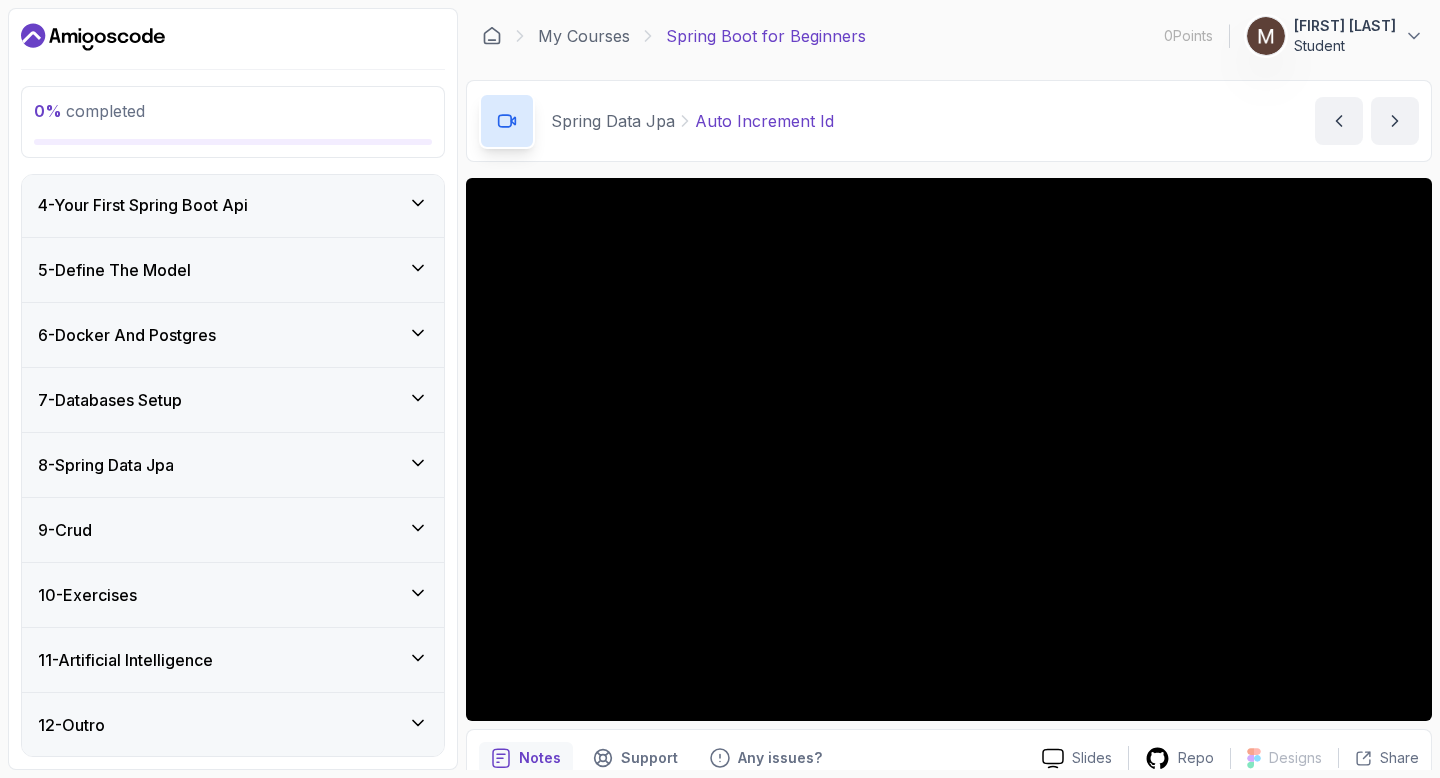 click on "9  -  Crud" at bounding box center (233, 530) 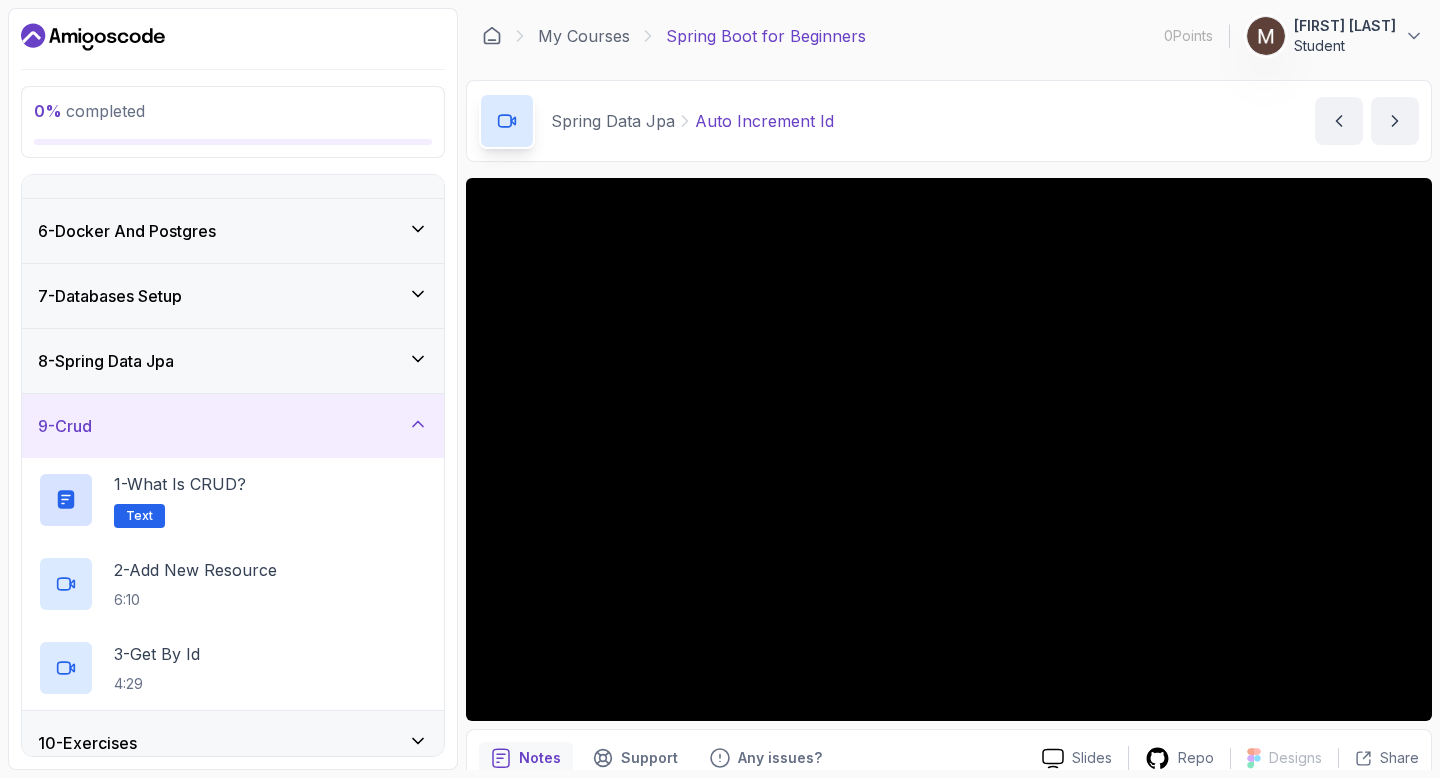 scroll, scrollTop: 330, scrollLeft: 0, axis: vertical 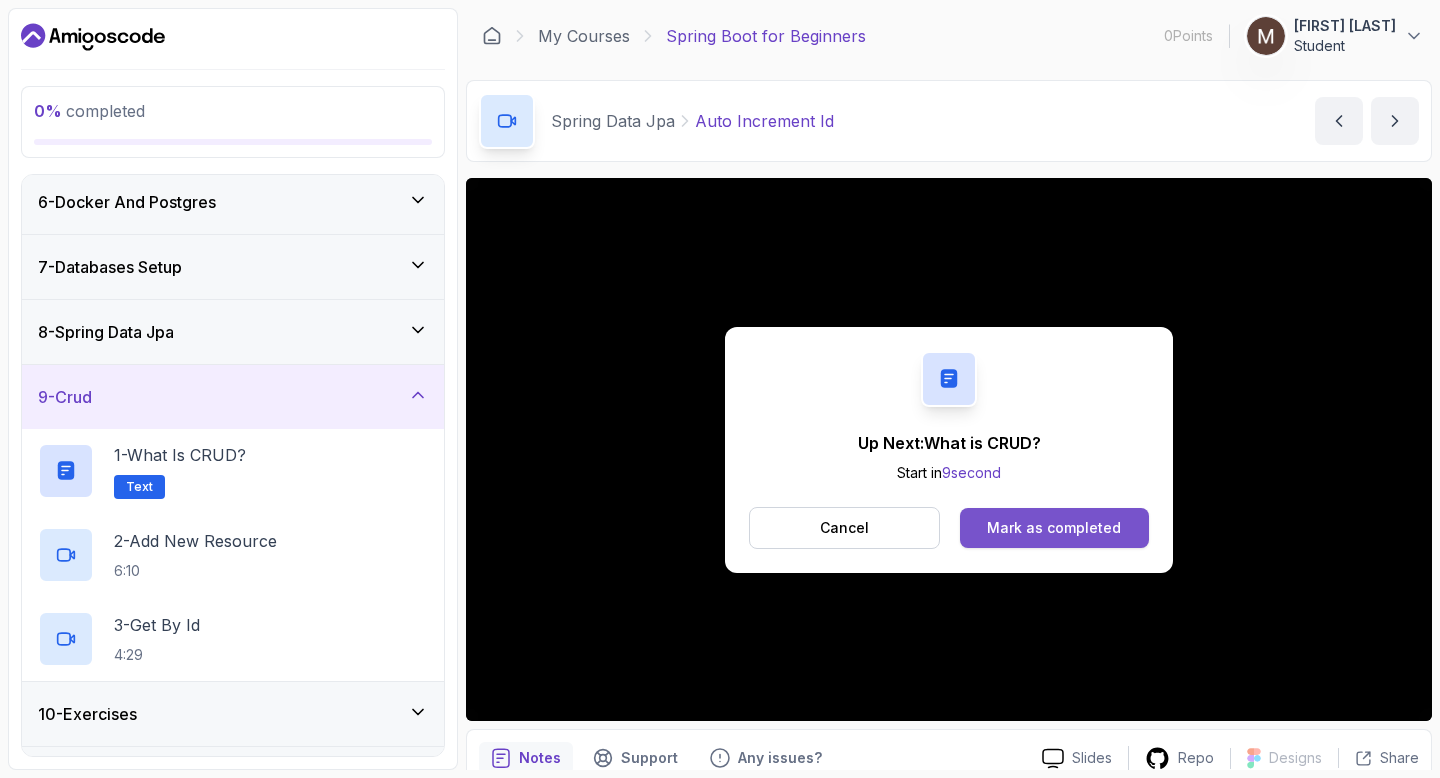 click on "Mark as completed" at bounding box center [1054, 528] 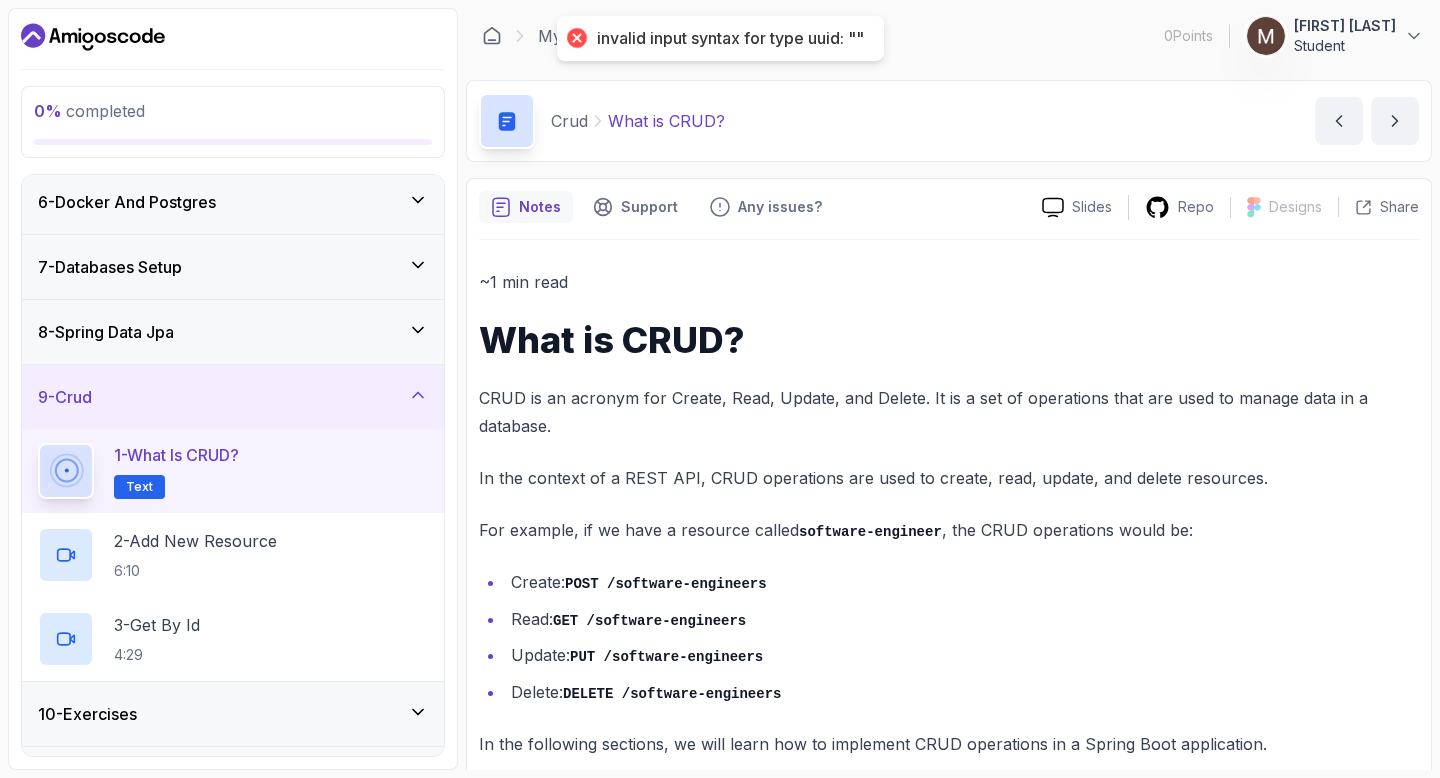 scroll, scrollTop: 27, scrollLeft: 0, axis: vertical 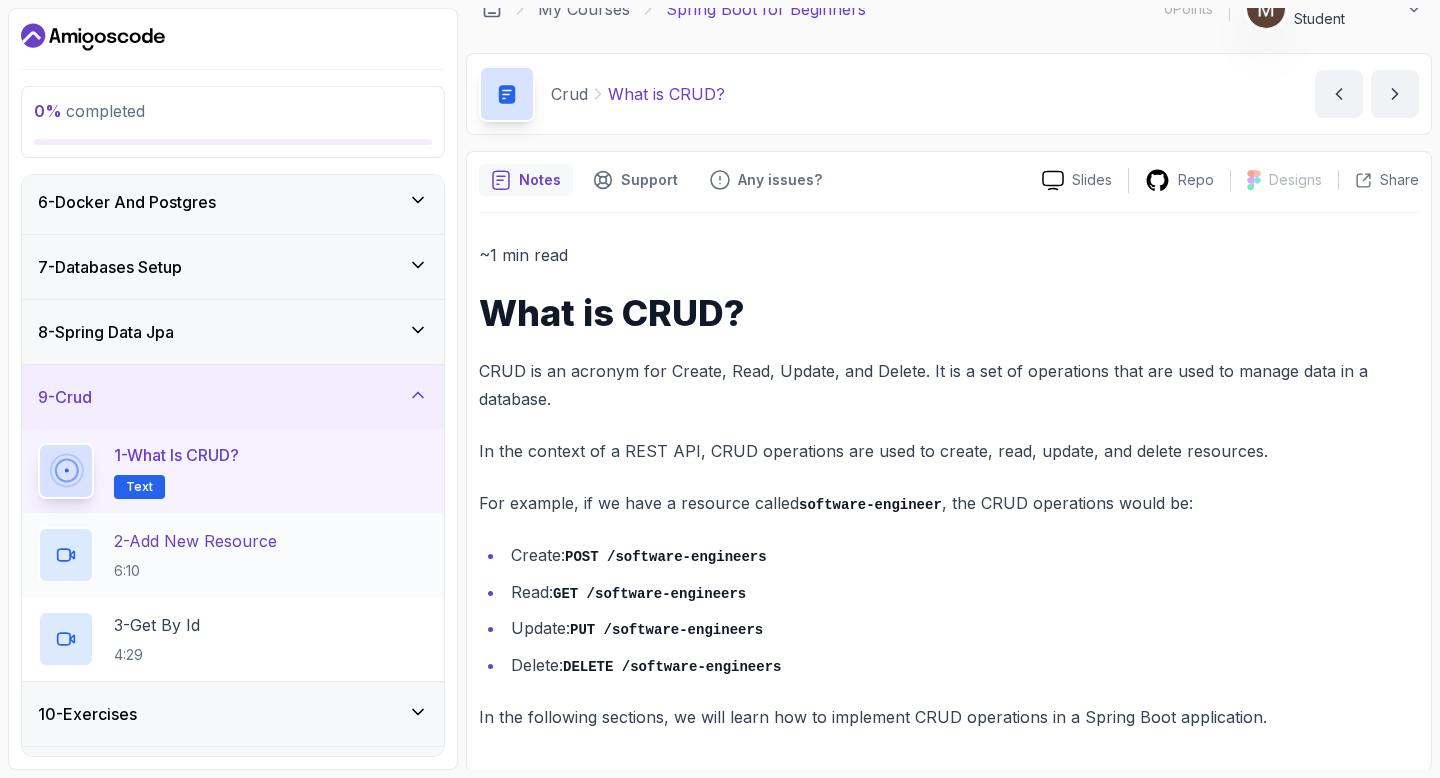 click on "2  -  Add New Resource 6:10" at bounding box center (195, 555) 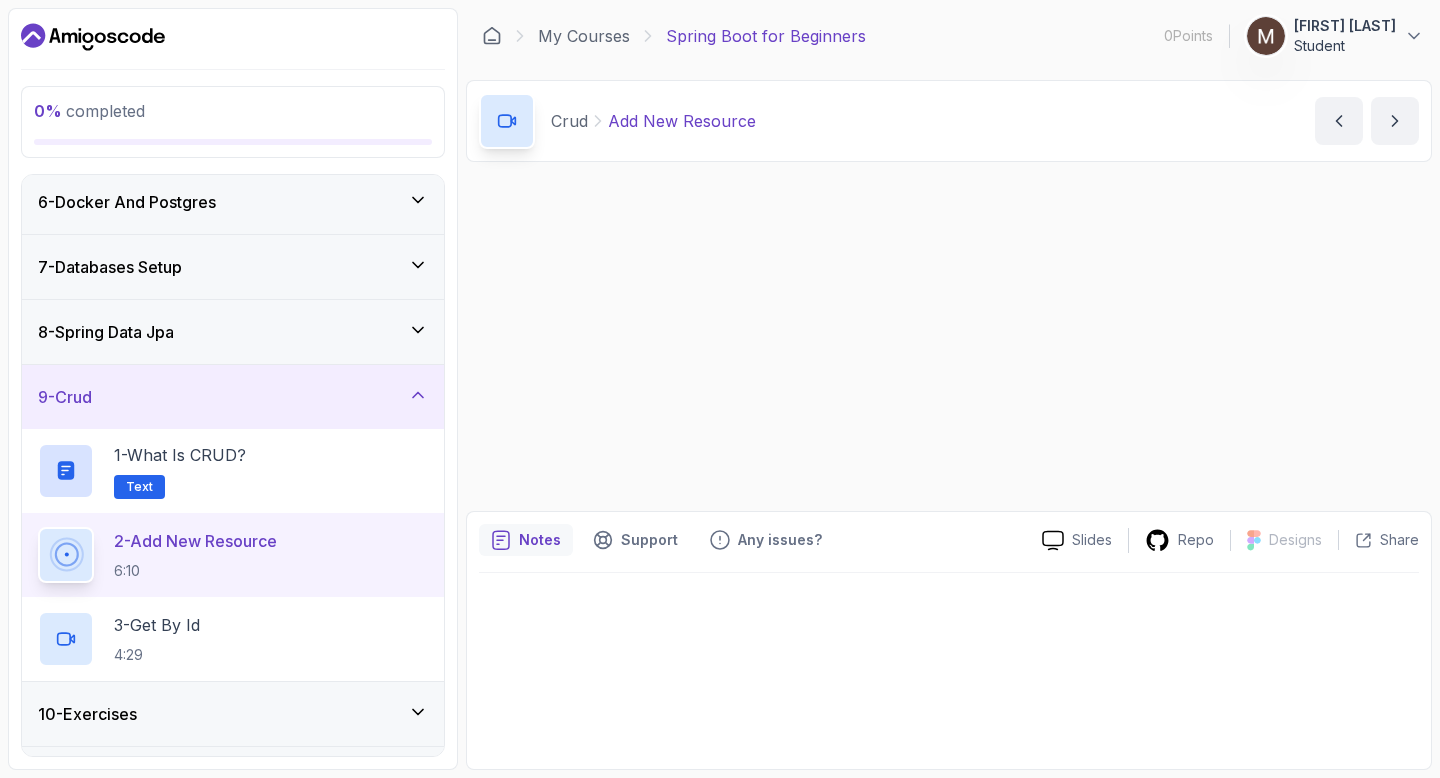 scroll, scrollTop: 0, scrollLeft: 0, axis: both 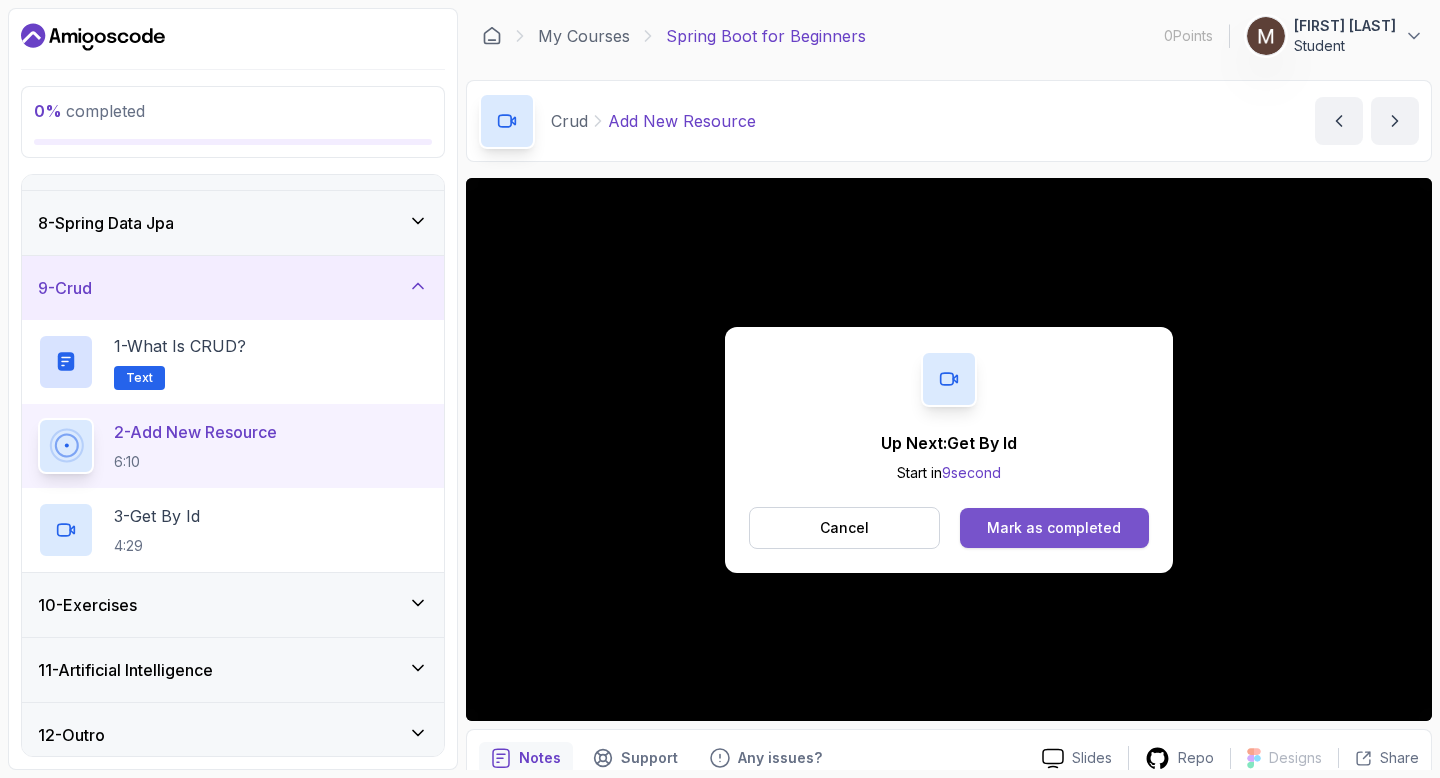 click on "Mark as completed" at bounding box center [1054, 528] 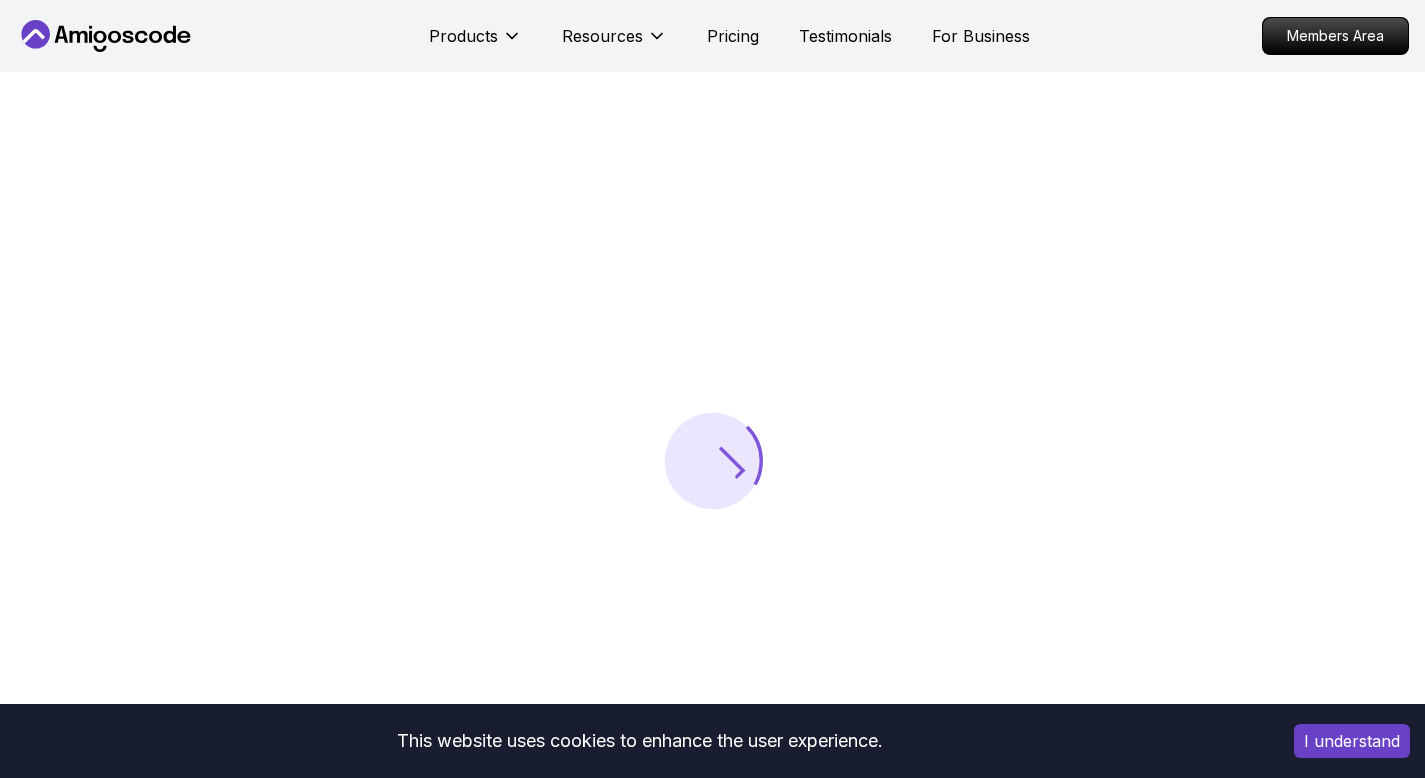scroll, scrollTop: 0, scrollLeft: 0, axis: both 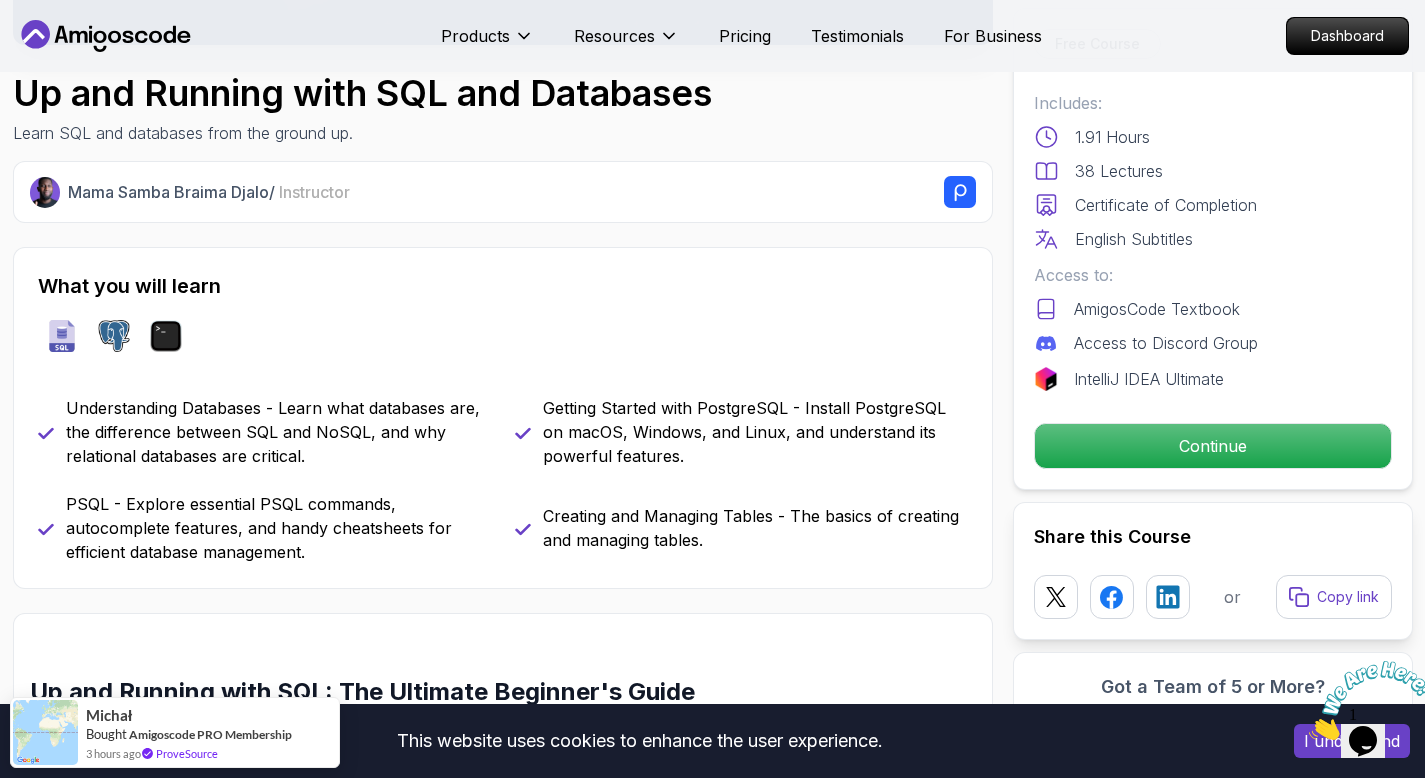 click on "This website uses cookies to enhance the user experience. I understand Products Resources Pricing Testimonials For Business Dashboard Products Resources Pricing Testimonials For Business Dashboard Up and Running with SQL and Databases Learn SQL and databases from the ground up. [FIRST] [LAST]  /   Instructor Free Course Includes: 1.91 Hours 38 Lectures Certificate of Completion English Subtitles Access to: AmigosCode Textbook Access to Discord Group IntelliJ IDEA Ultimate Continue Share this Course or Copy link Got a Team of 5 or More? With one subscription, give your entire team access to all courses and features. Check our Business Plan [FIRST] [LAST]  /   Instructor What you will learn sql postgres terminal Understanding Databases - Learn what databases are, the difference between SQL and NoSQL, and why relational databases are critical. Getting Started with PostgreSQL - Install PostgreSQL on macOS, Windows, and Linux, and understand its powerful features.
Comprehensive Start" at bounding box center (712, 2584) 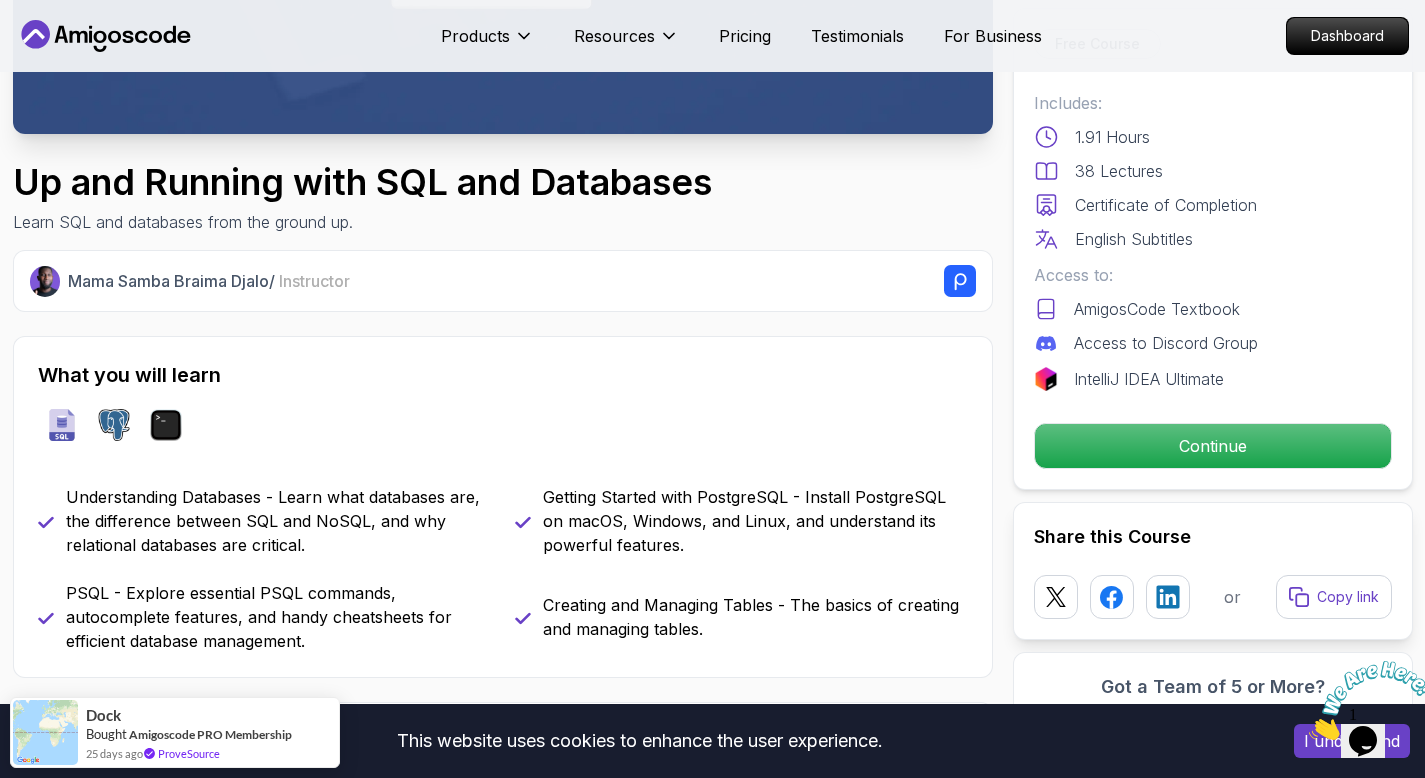 scroll, scrollTop: 540, scrollLeft: 0, axis: vertical 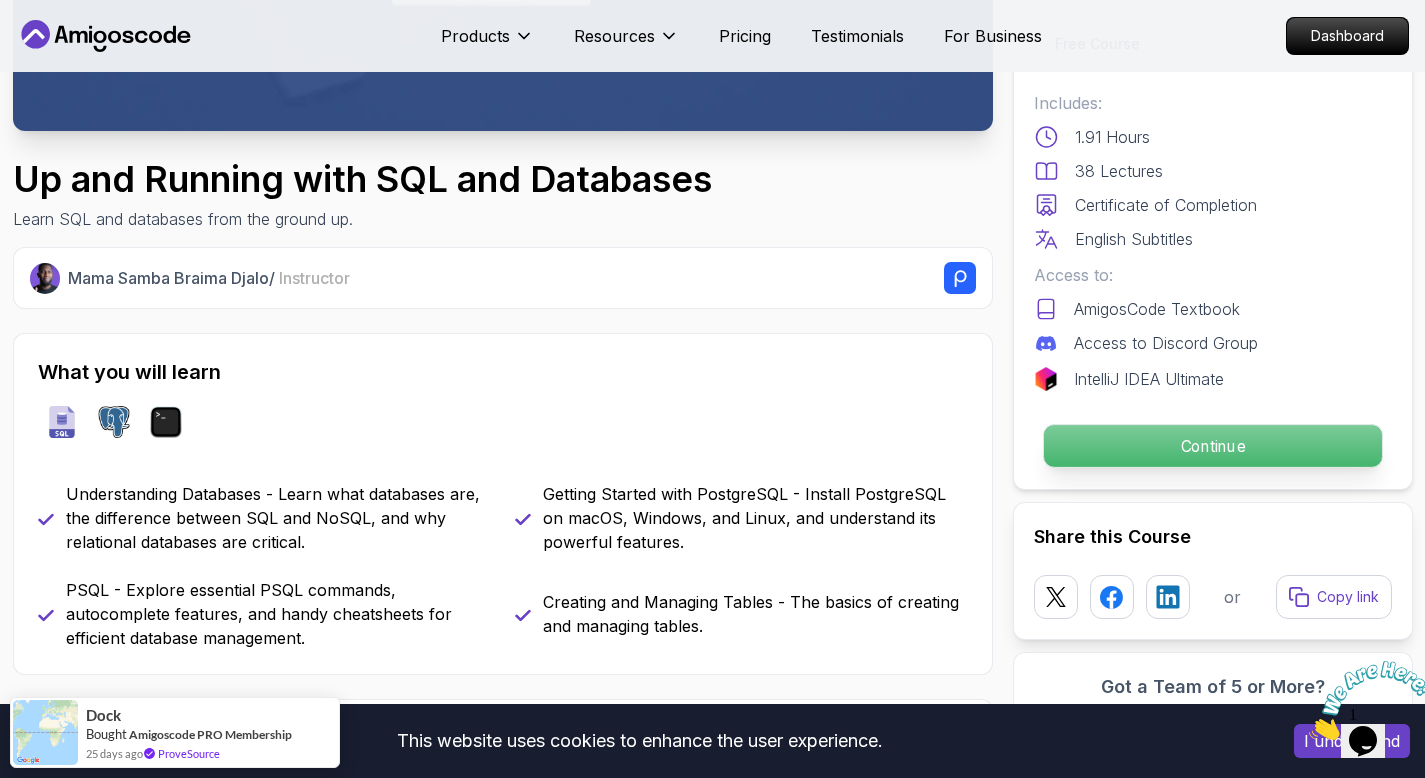 click on "Continue" at bounding box center [1212, 446] 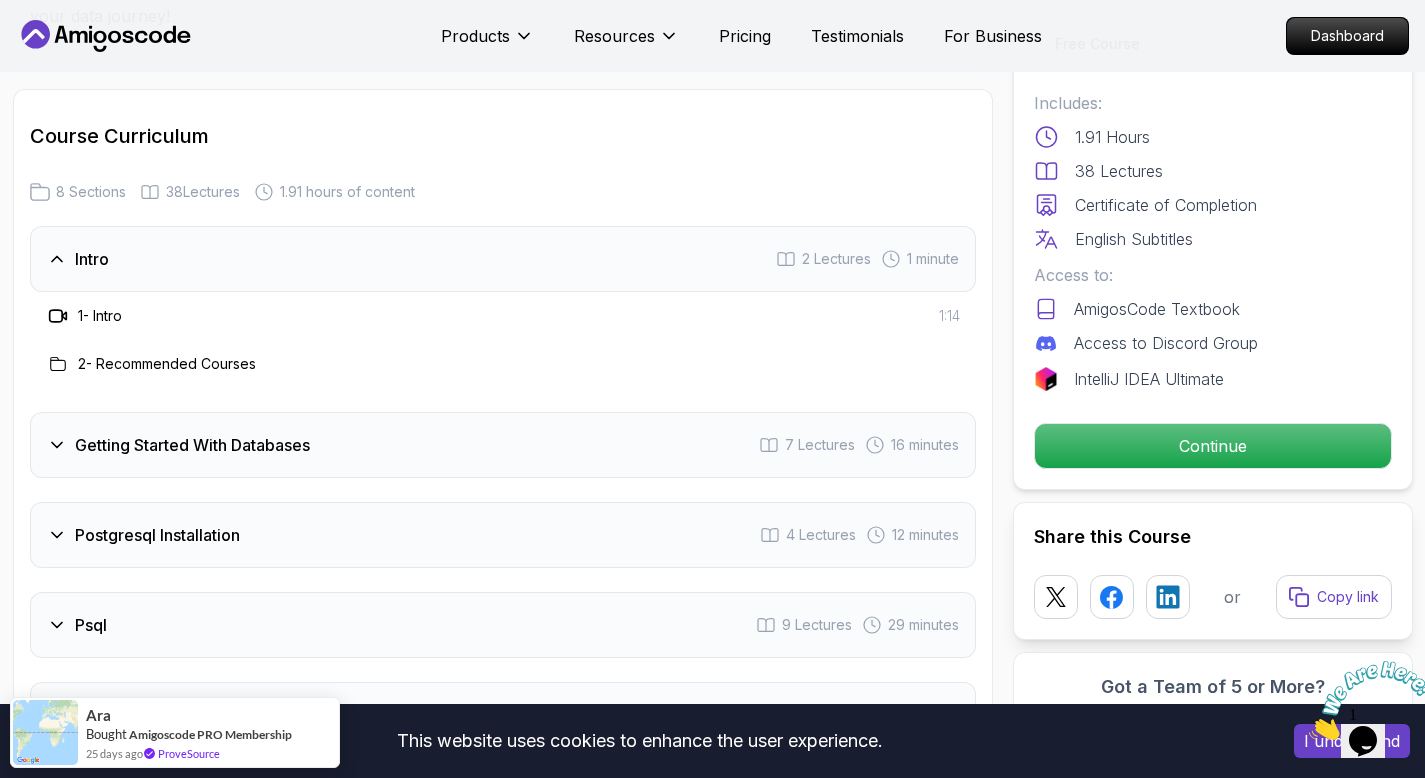 scroll, scrollTop: 2379, scrollLeft: 0, axis: vertical 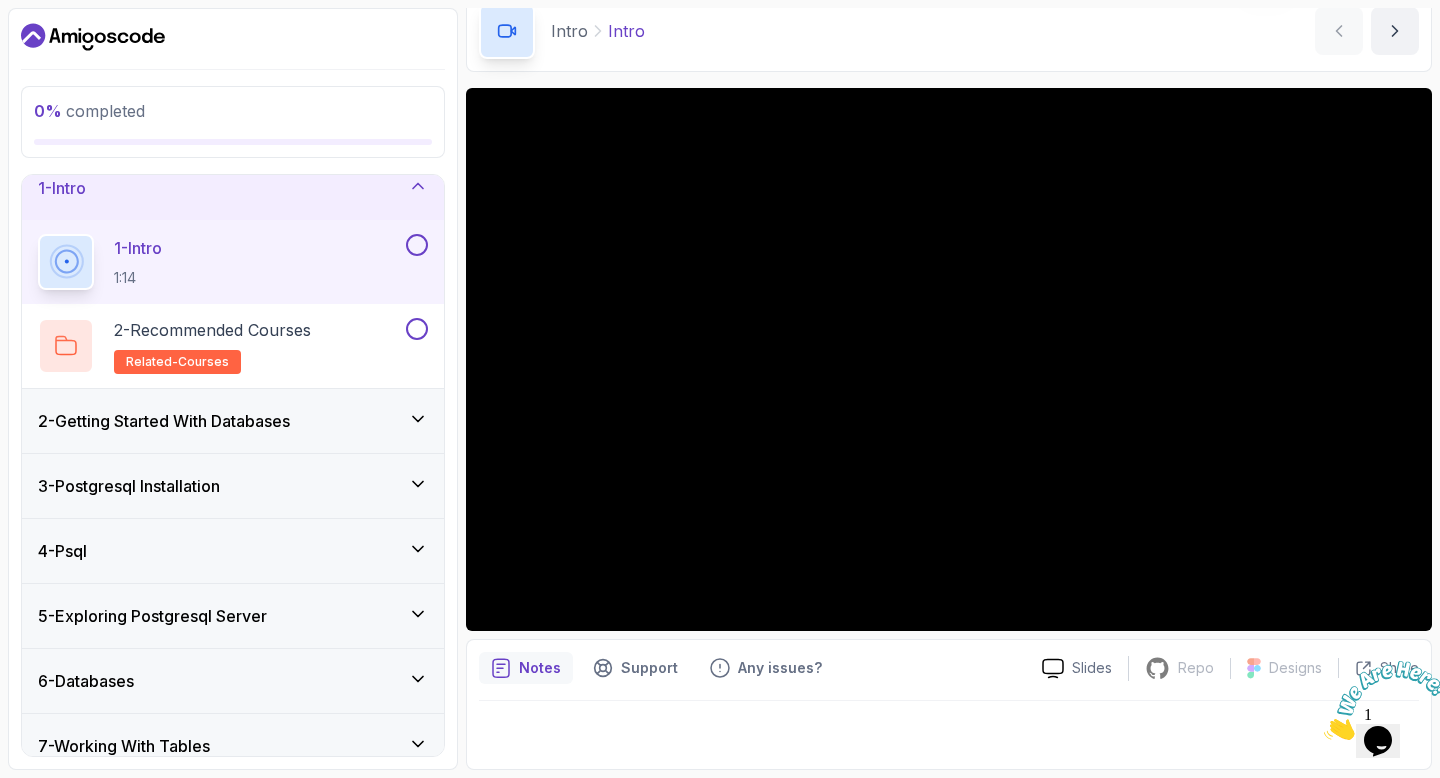 click on "2  -  Getting Started With Databases" at bounding box center (233, 421) 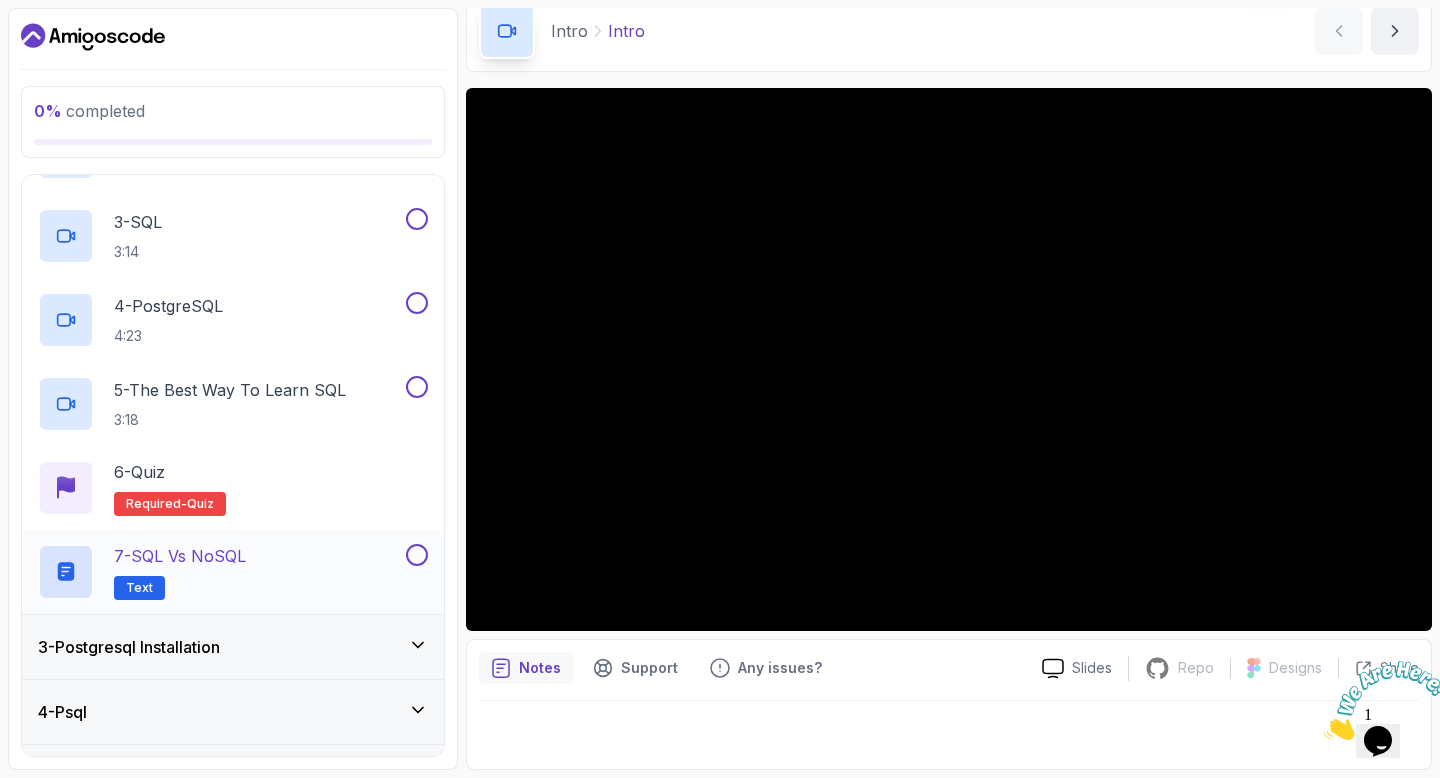 scroll, scrollTop: 294, scrollLeft: 0, axis: vertical 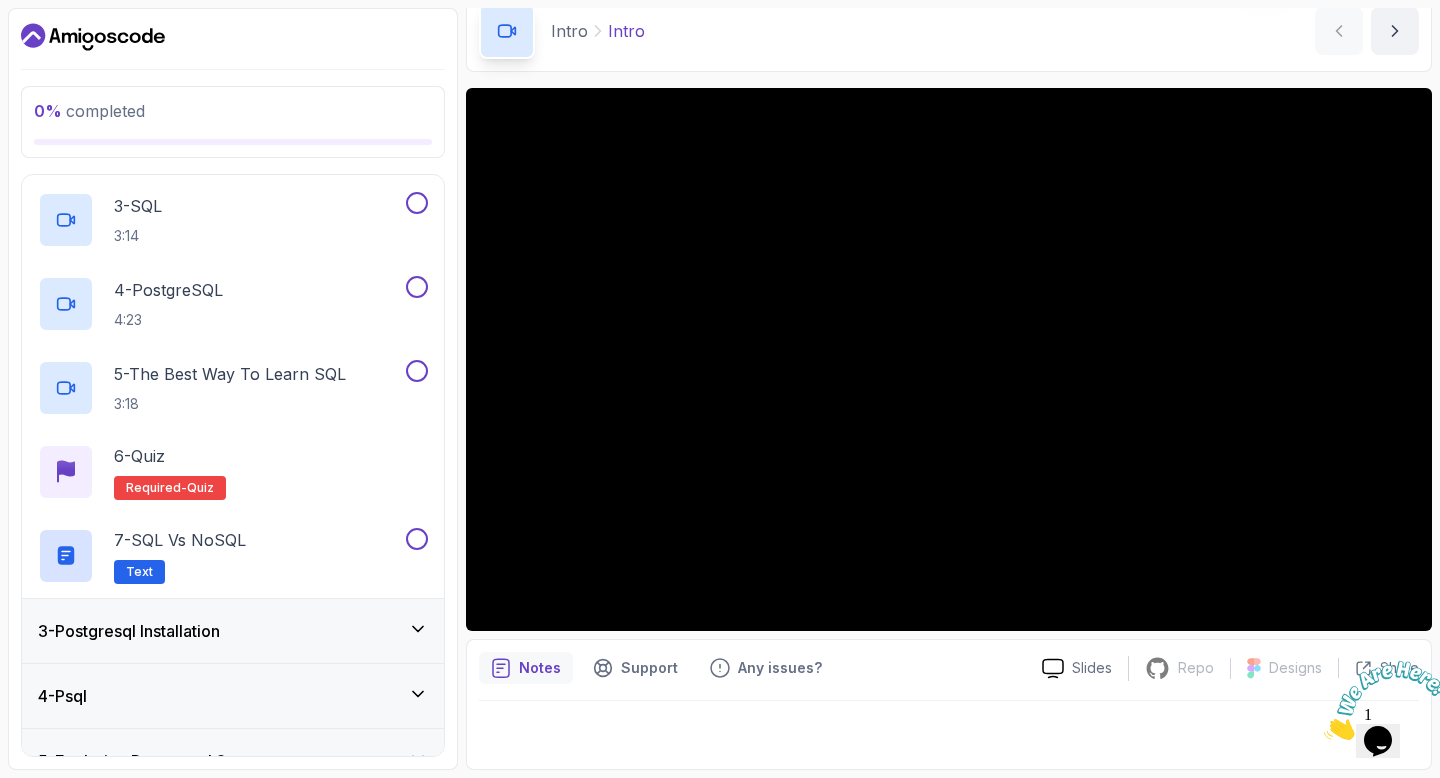 click on "3  -  Postgresql Installation" at bounding box center [233, 631] 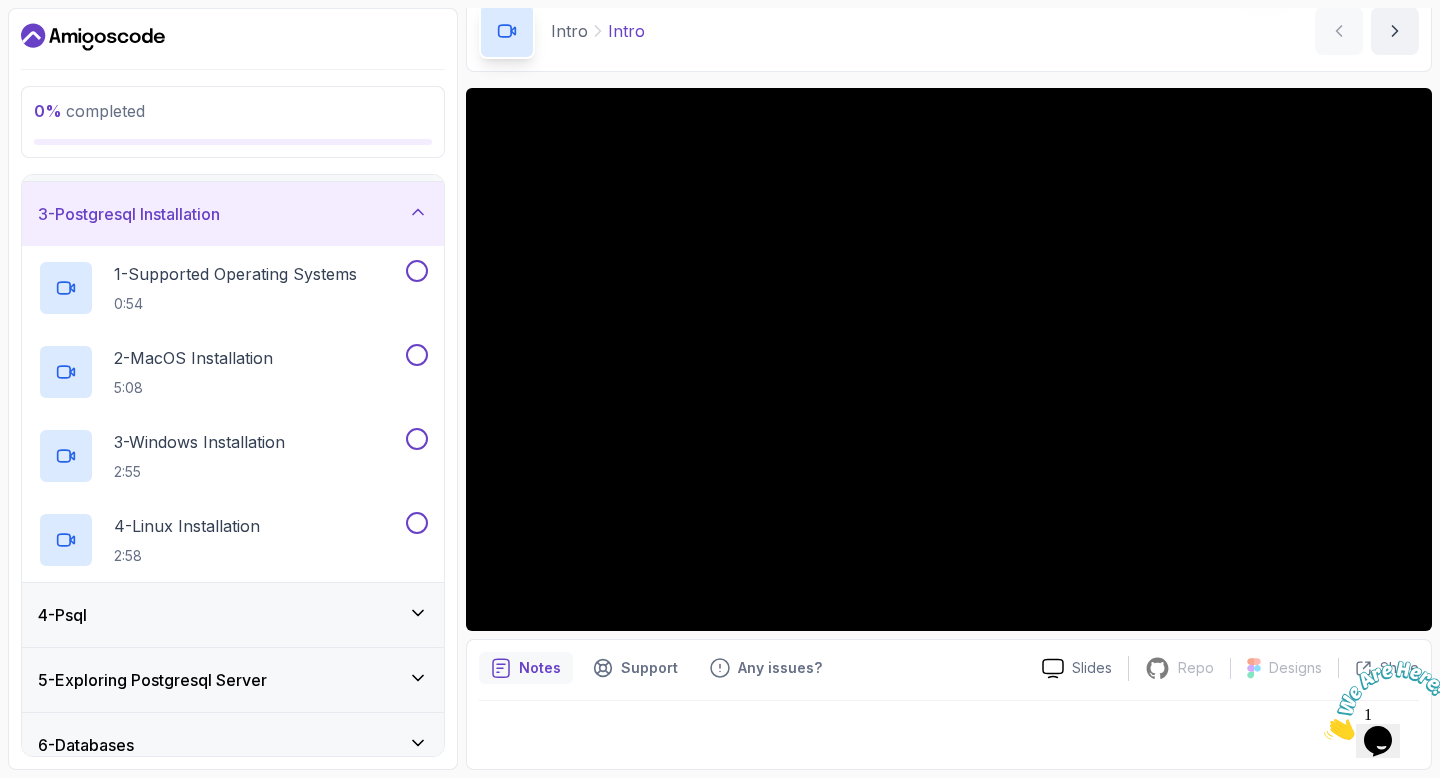 scroll, scrollTop: 137, scrollLeft: 0, axis: vertical 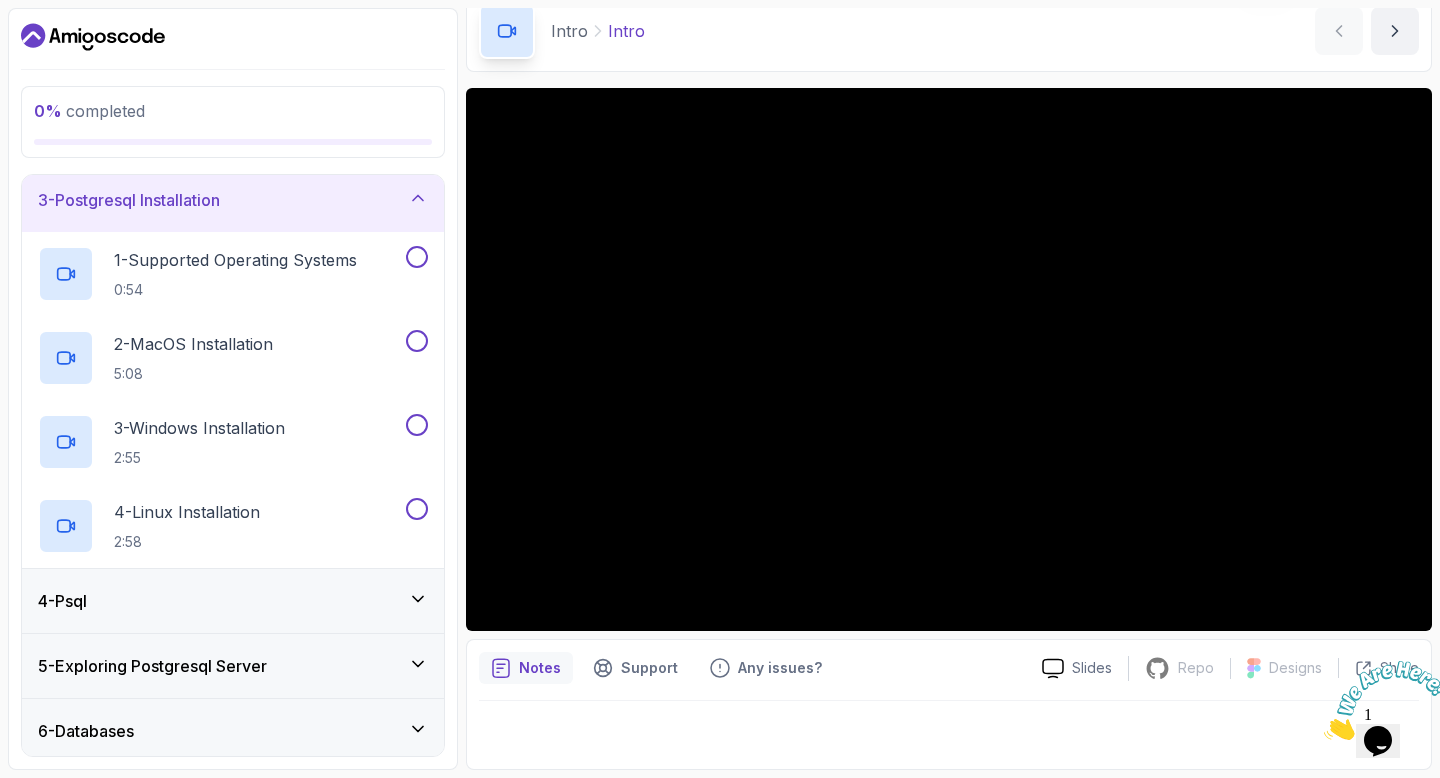 click on "4  -  Psql" at bounding box center [233, 601] 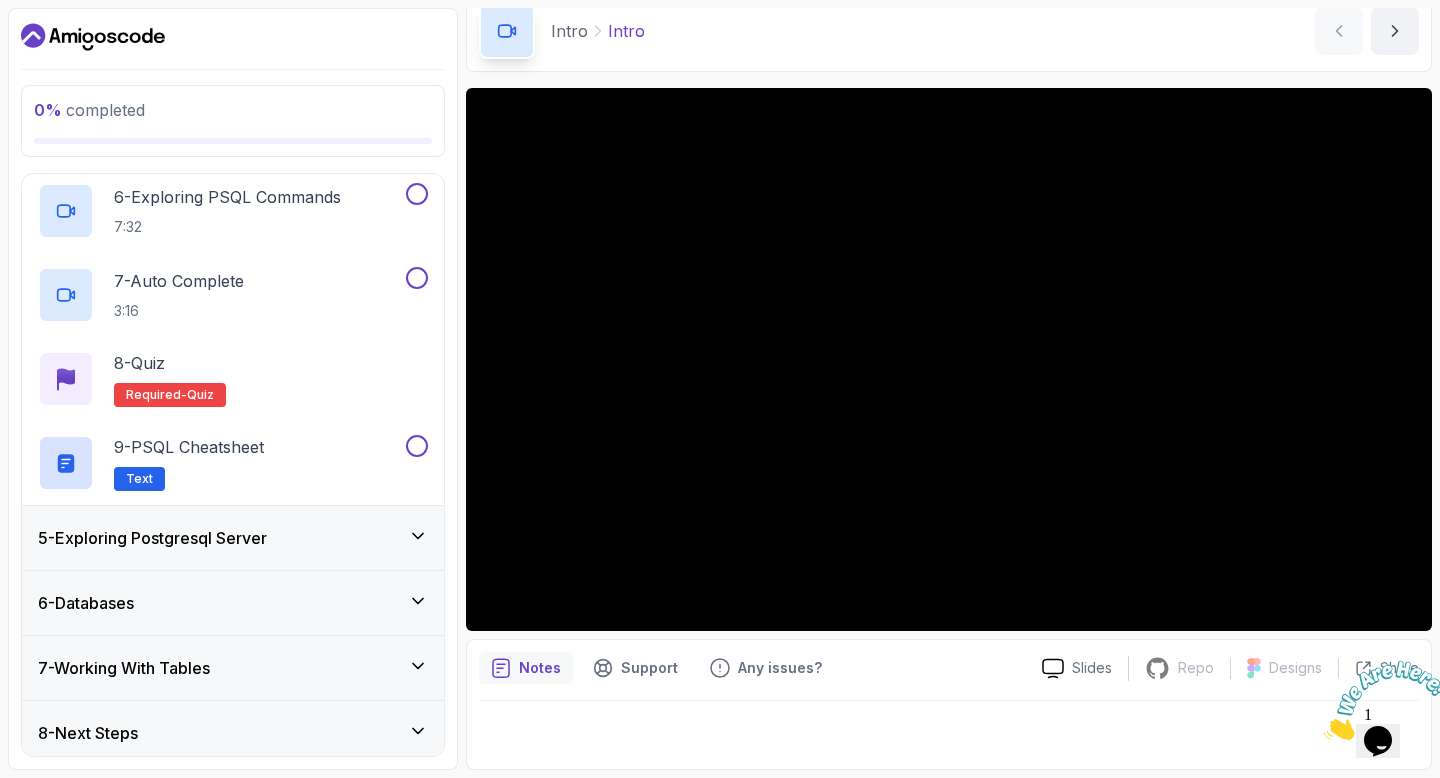 scroll, scrollTop: 685, scrollLeft: 0, axis: vertical 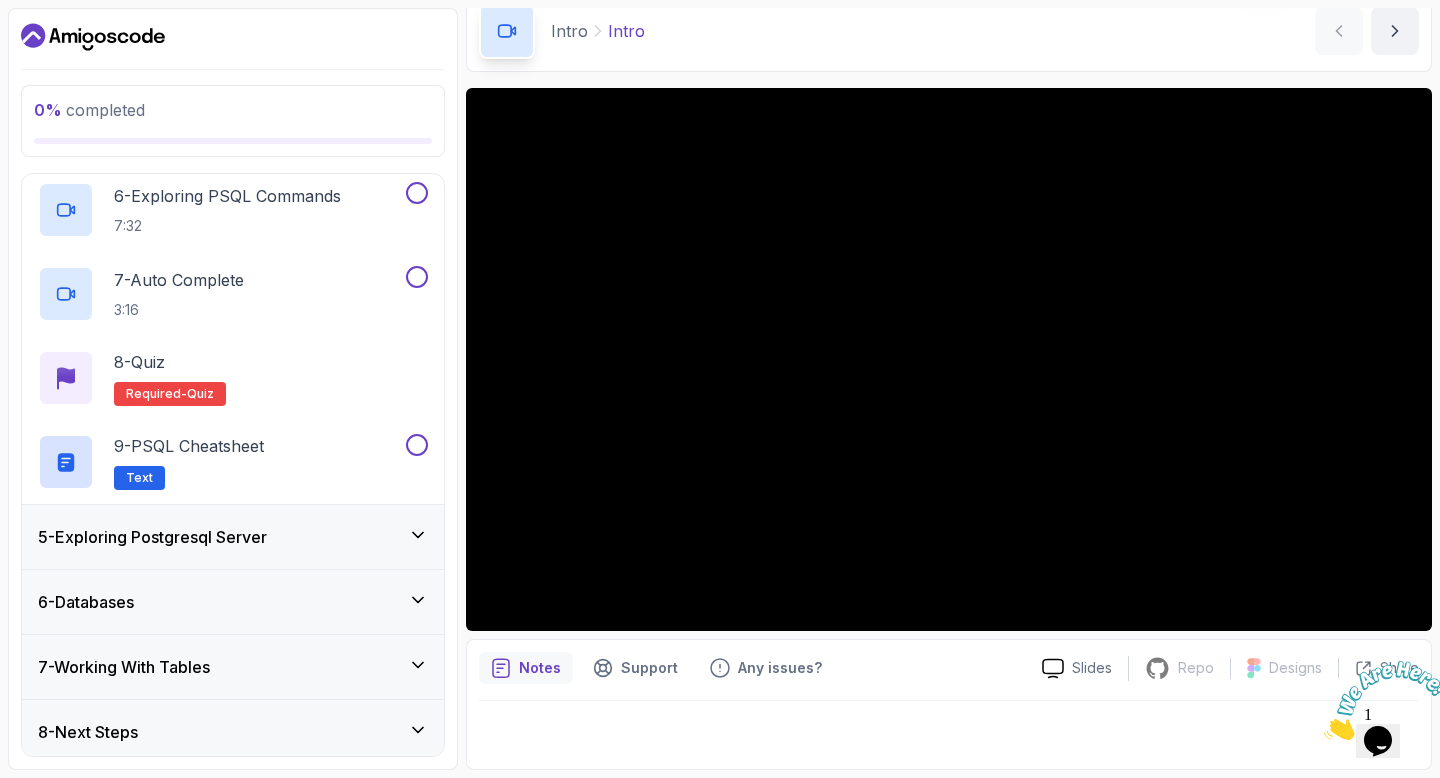 click on "5  -  Exploring Postgresql Server" at bounding box center [233, 537] 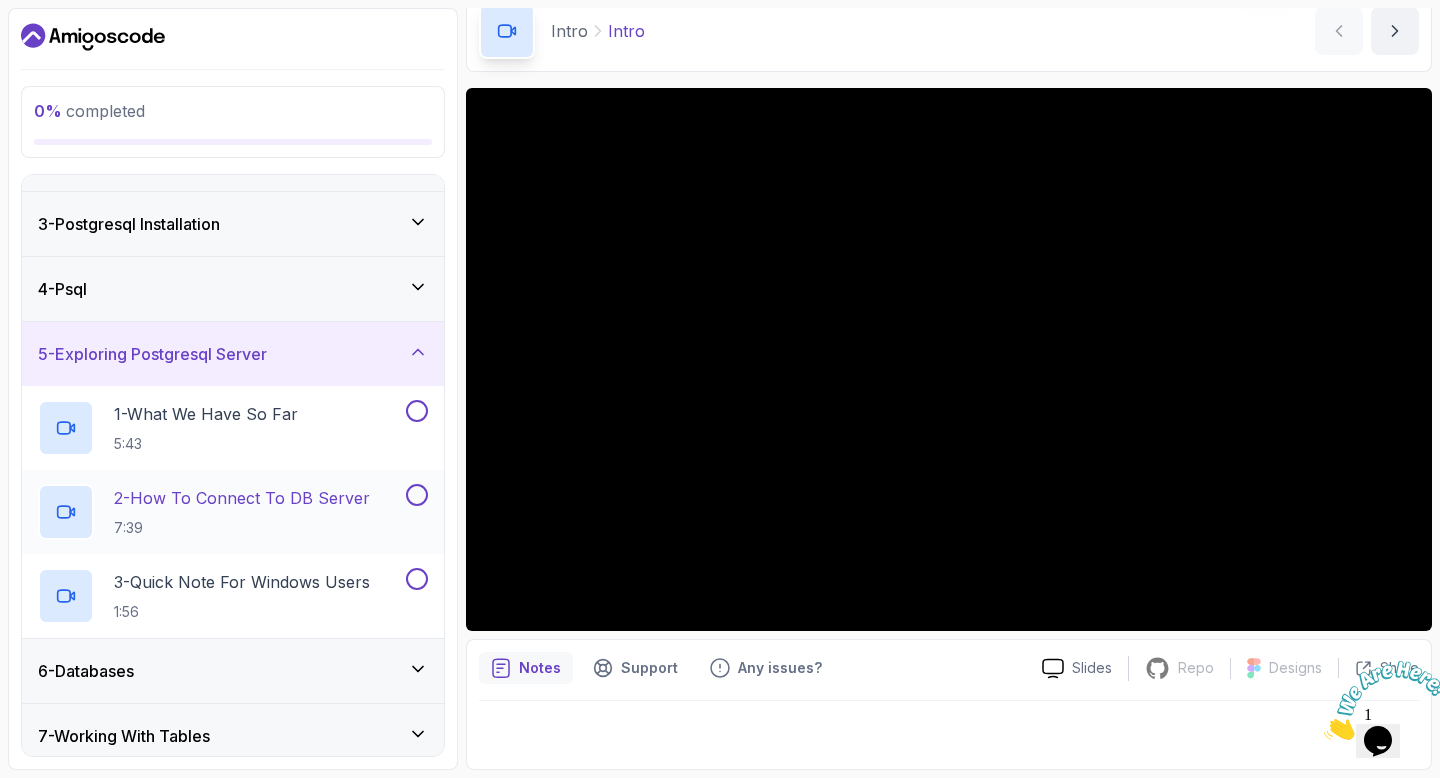 scroll, scrollTop: 189, scrollLeft: 0, axis: vertical 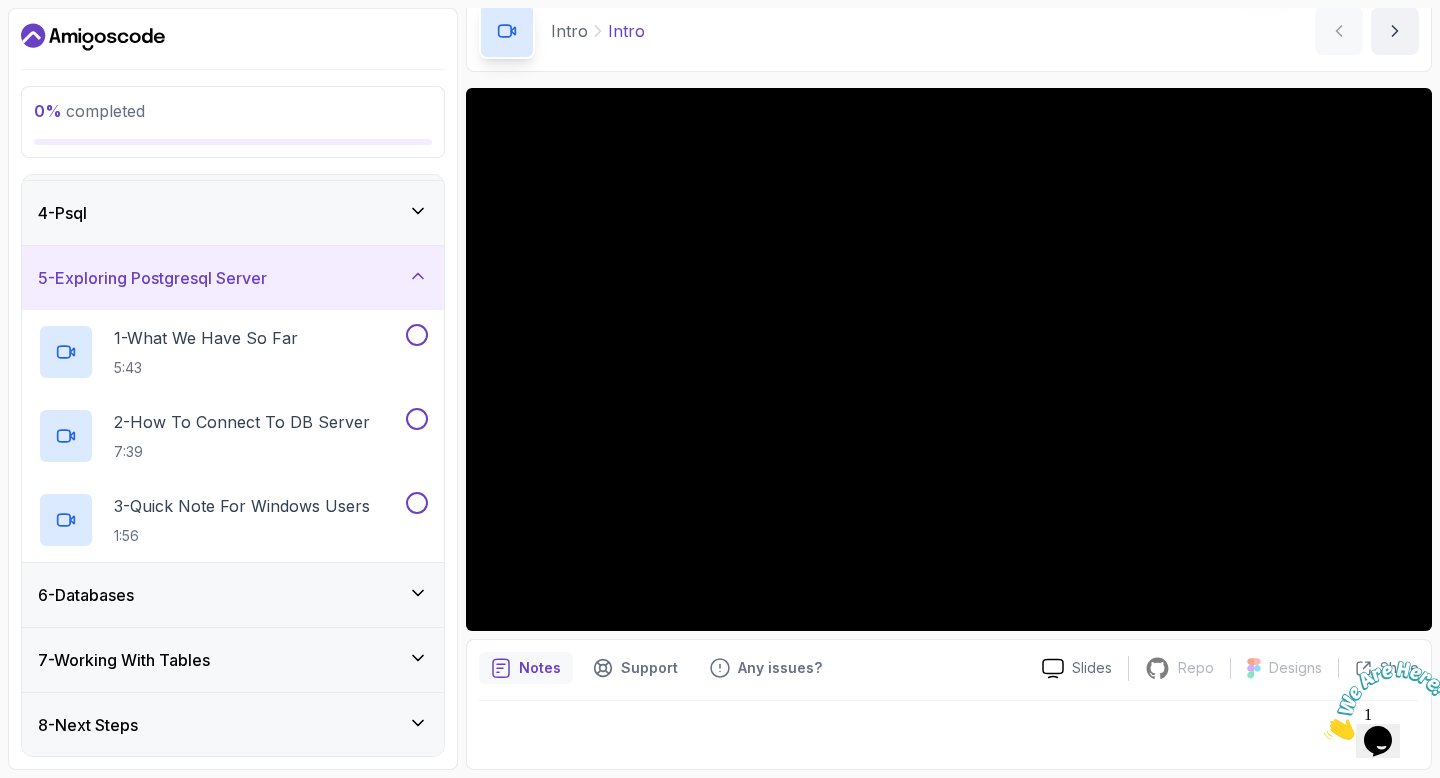 click on "6  -  Databases" at bounding box center (233, 595) 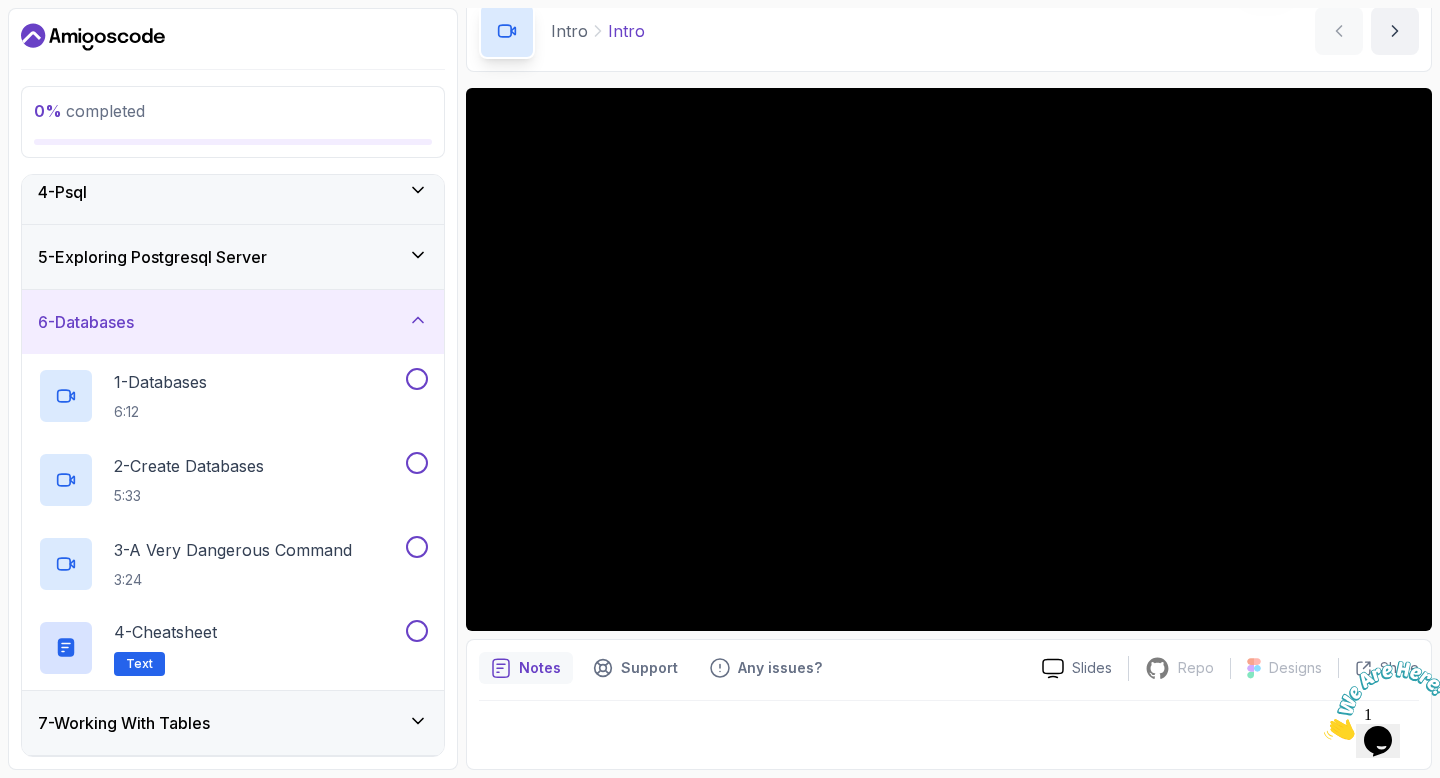 scroll, scrollTop: 273, scrollLeft: 0, axis: vertical 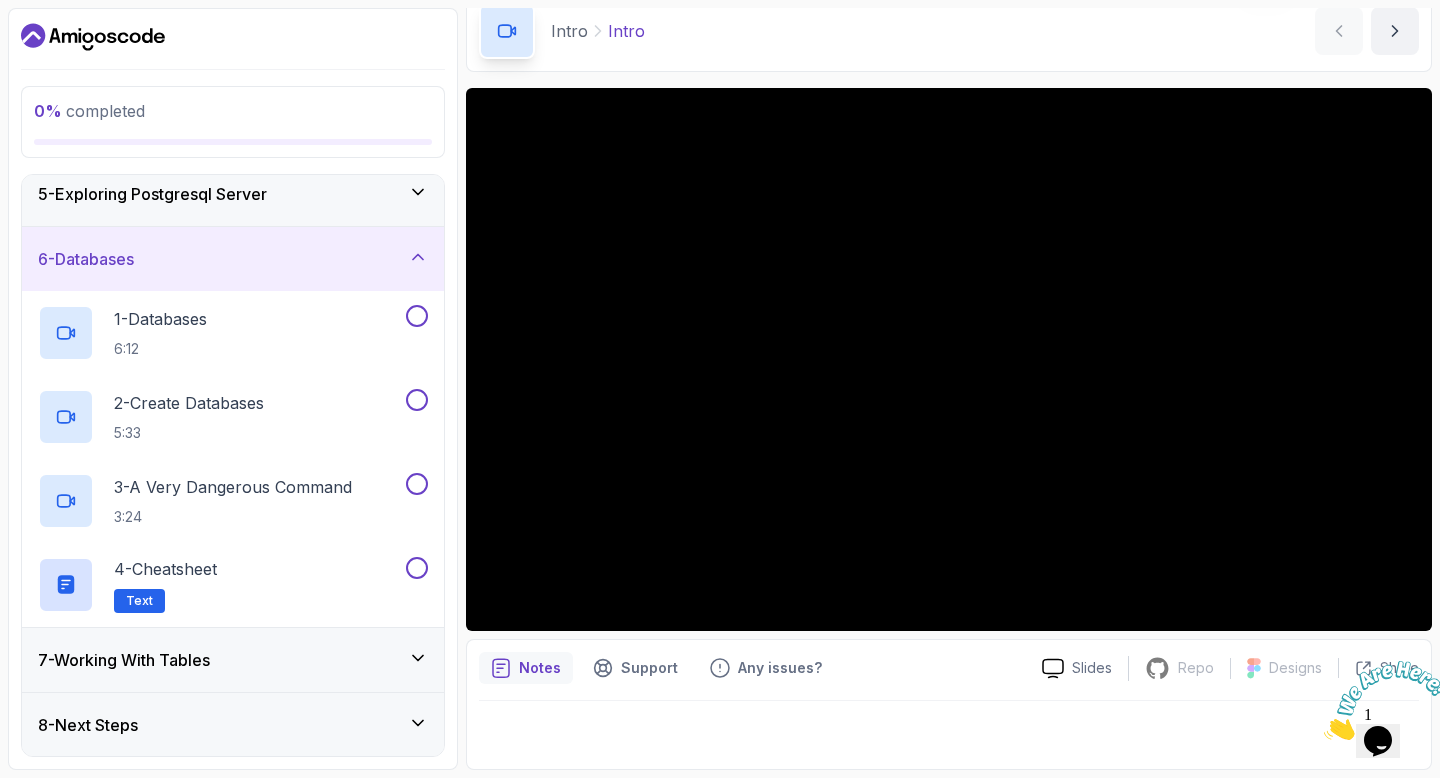 click on "7  -  Working With Tables" at bounding box center (233, 660) 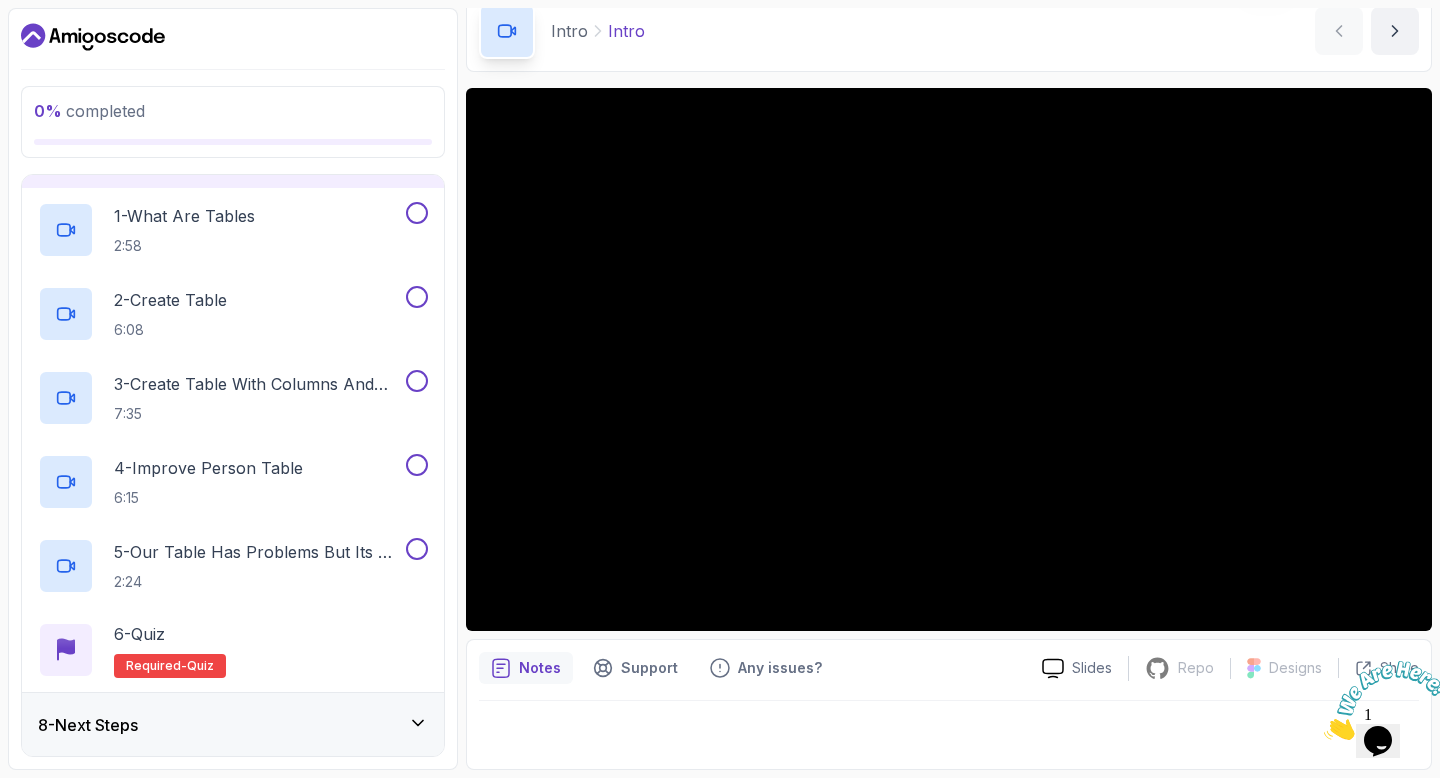 scroll, scrollTop: 440, scrollLeft: 0, axis: vertical 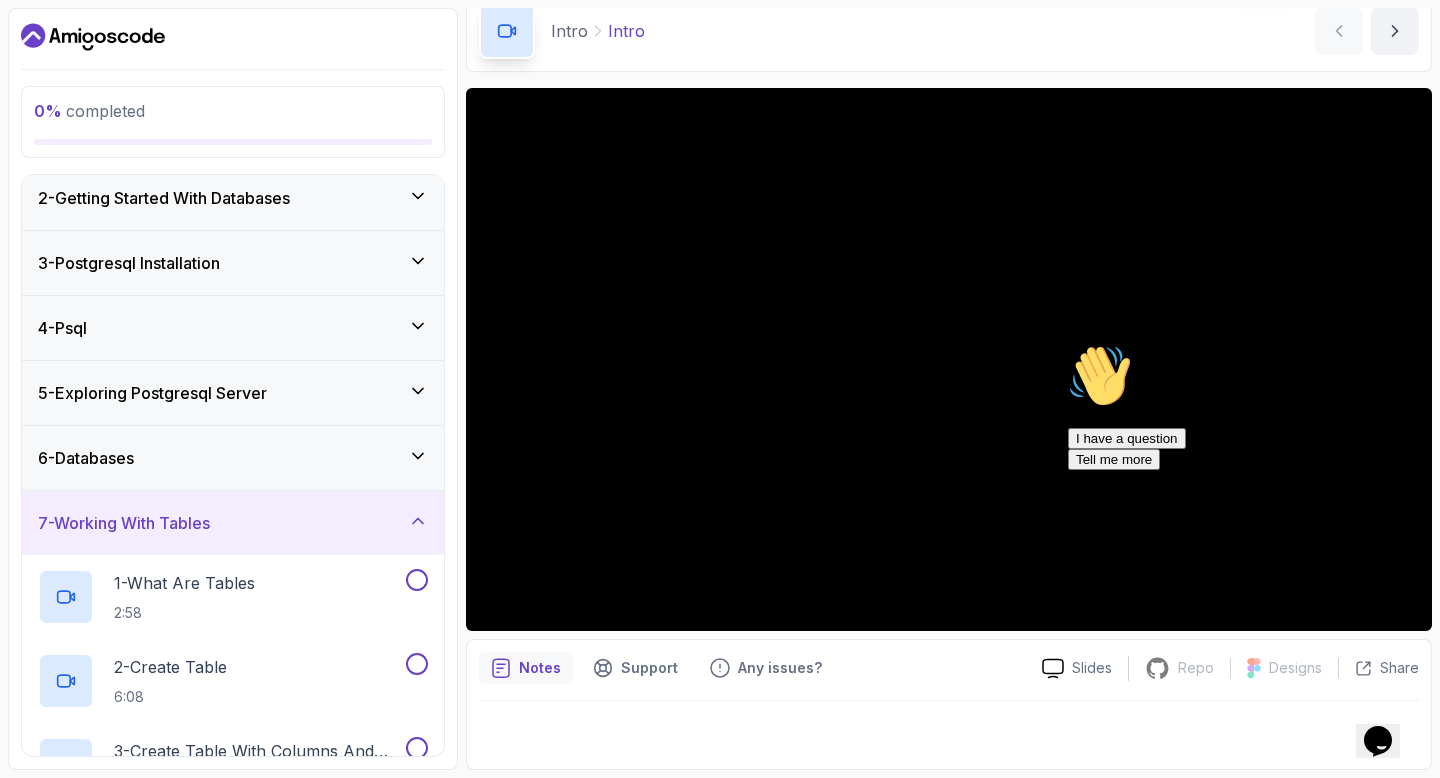 click on "6  -  Databases" at bounding box center [233, 458] 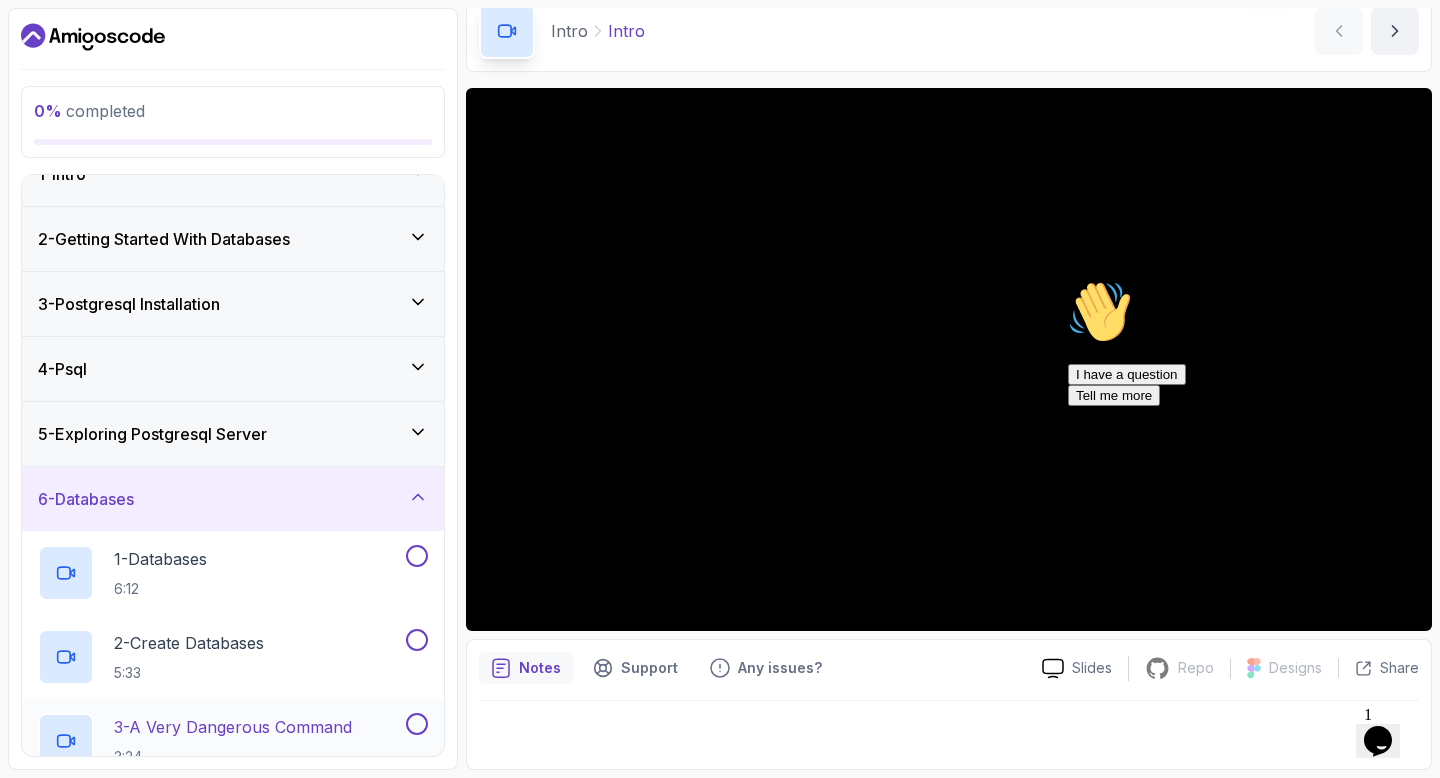 scroll, scrollTop: 0, scrollLeft: 0, axis: both 